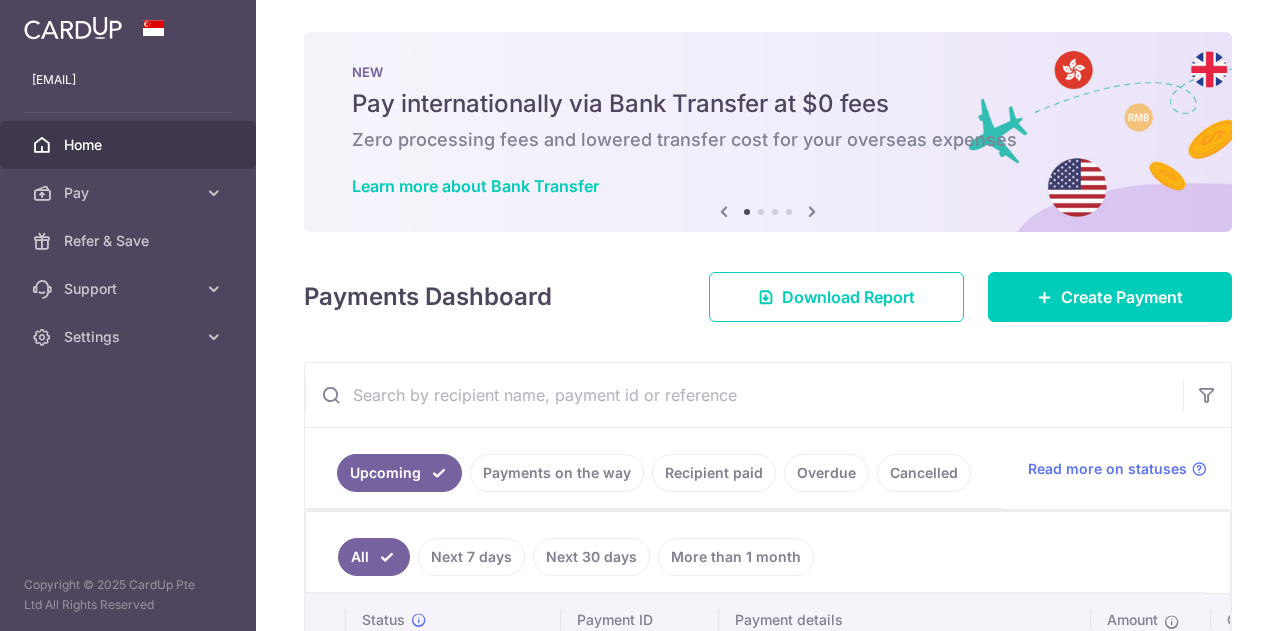 scroll, scrollTop: 0, scrollLeft: 0, axis: both 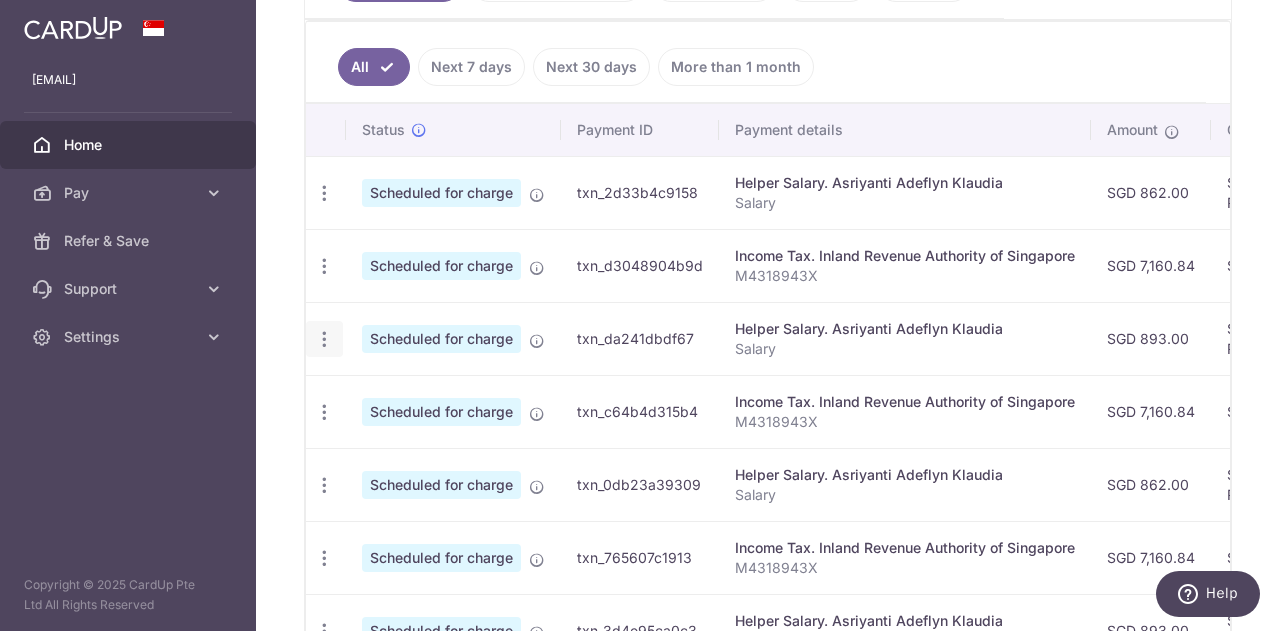 click on "Update payment
Cancel payment
Upload doc" at bounding box center (324, 339) 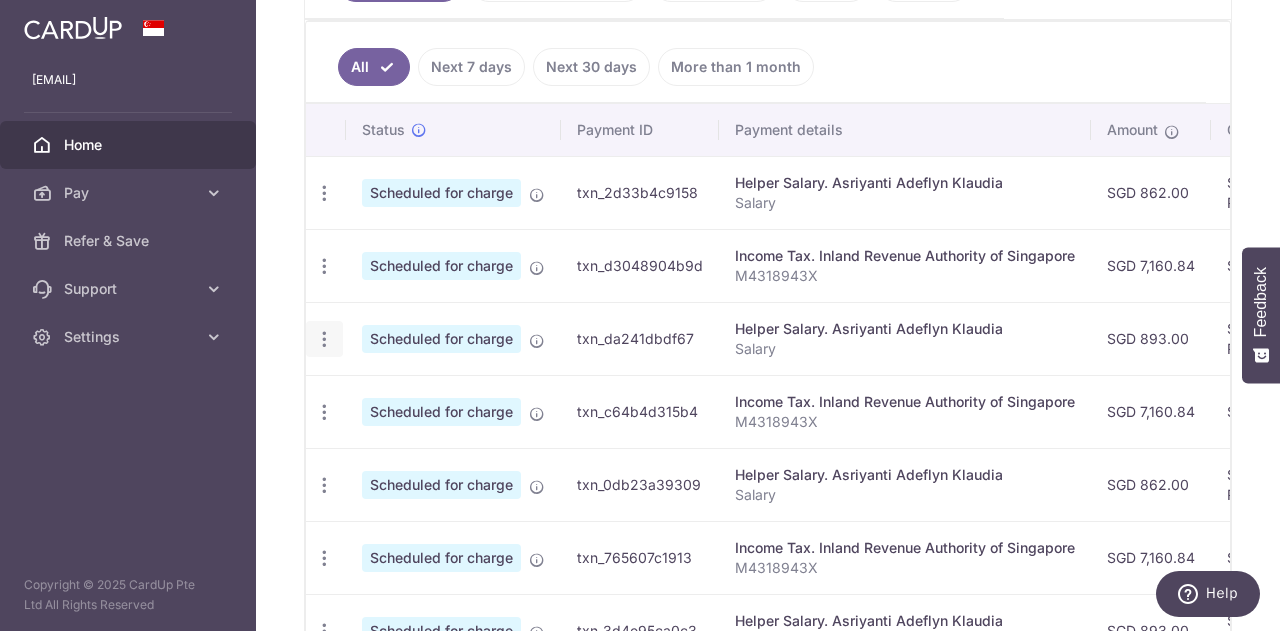 click at bounding box center (324, 193) 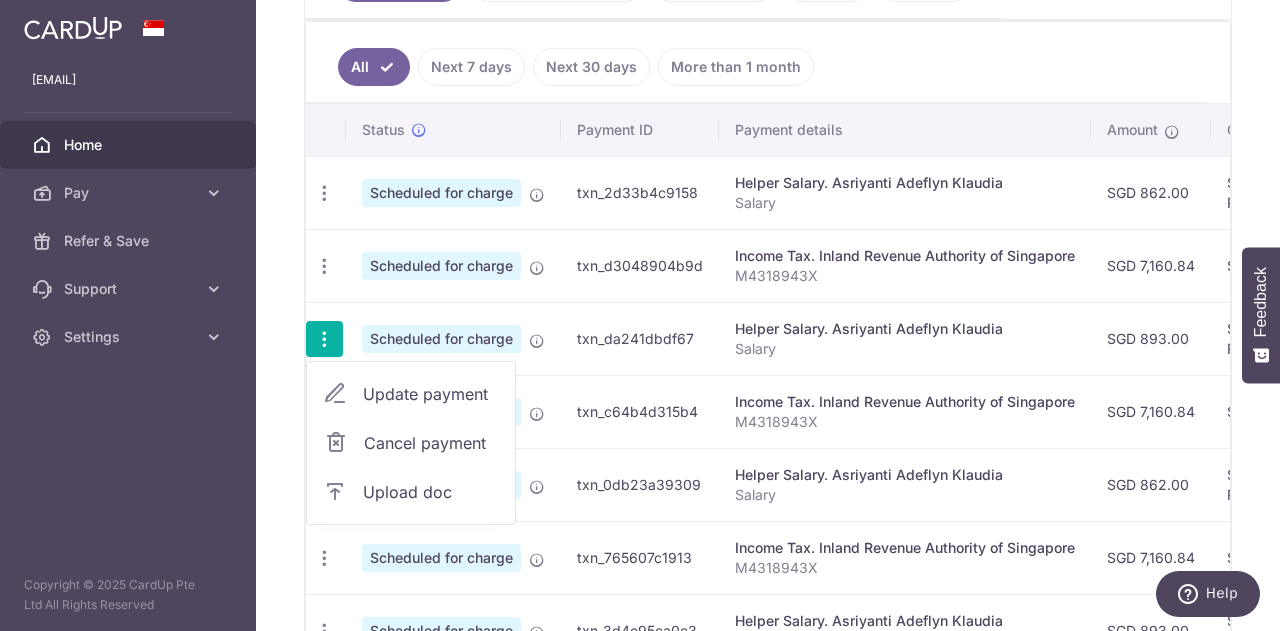 click on "Update payment" at bounding box center (431, 394) 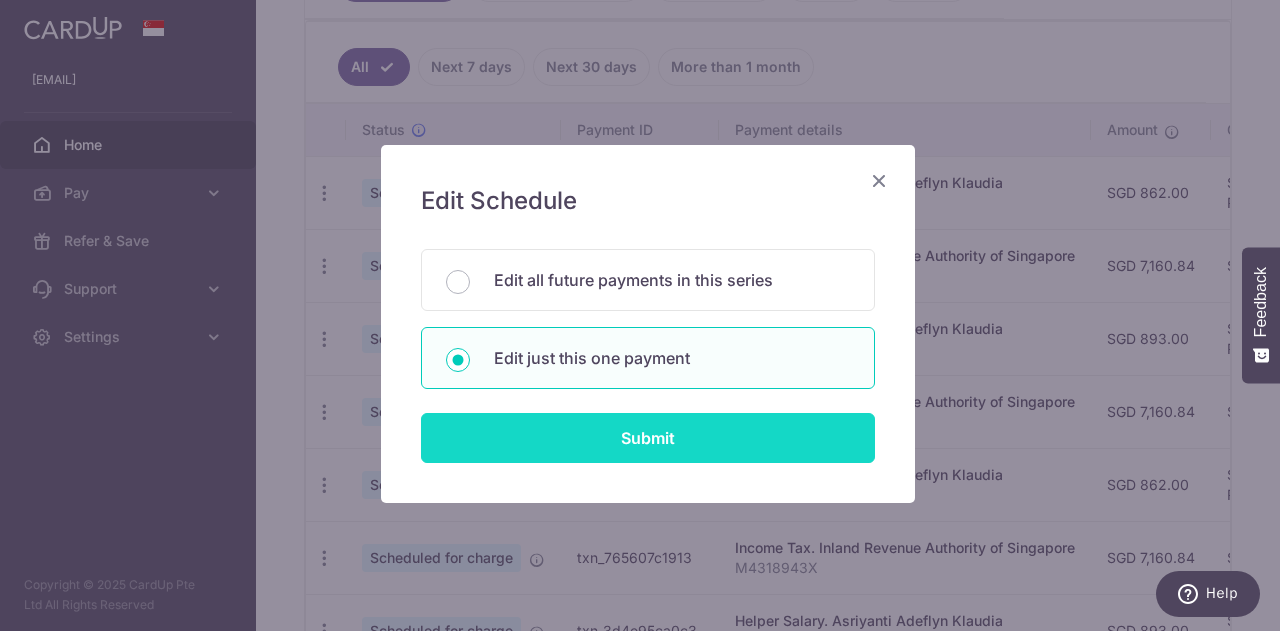 click on "Submit" at bounding box center [648, 438] 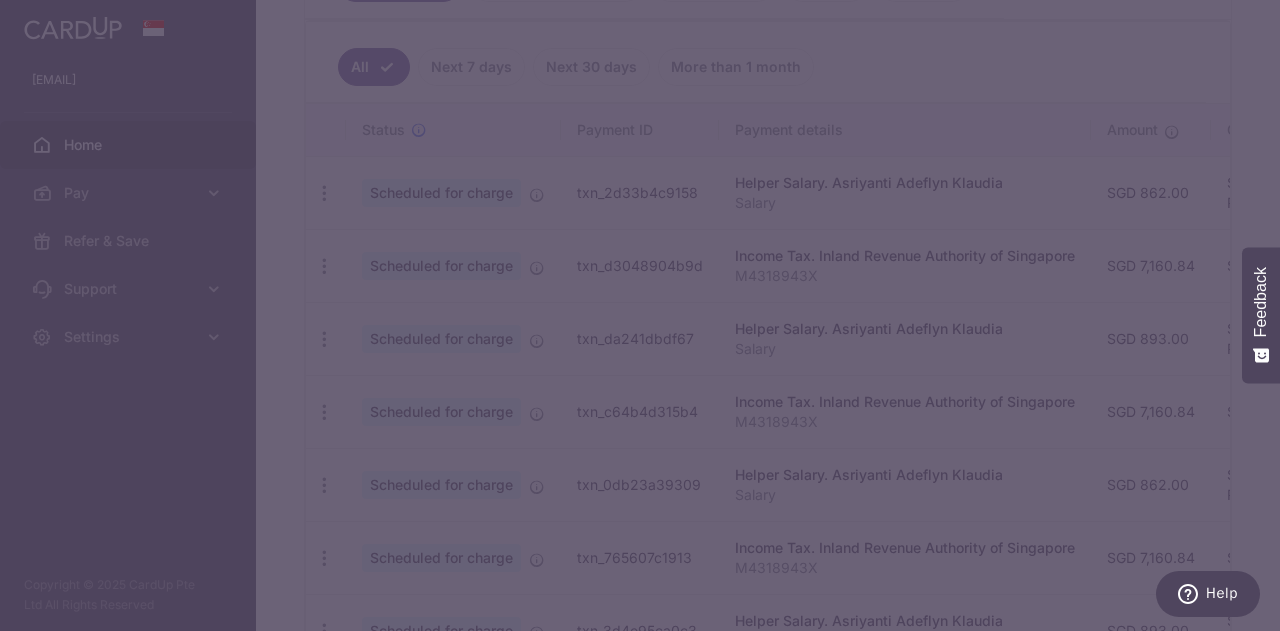 type on "REC185" 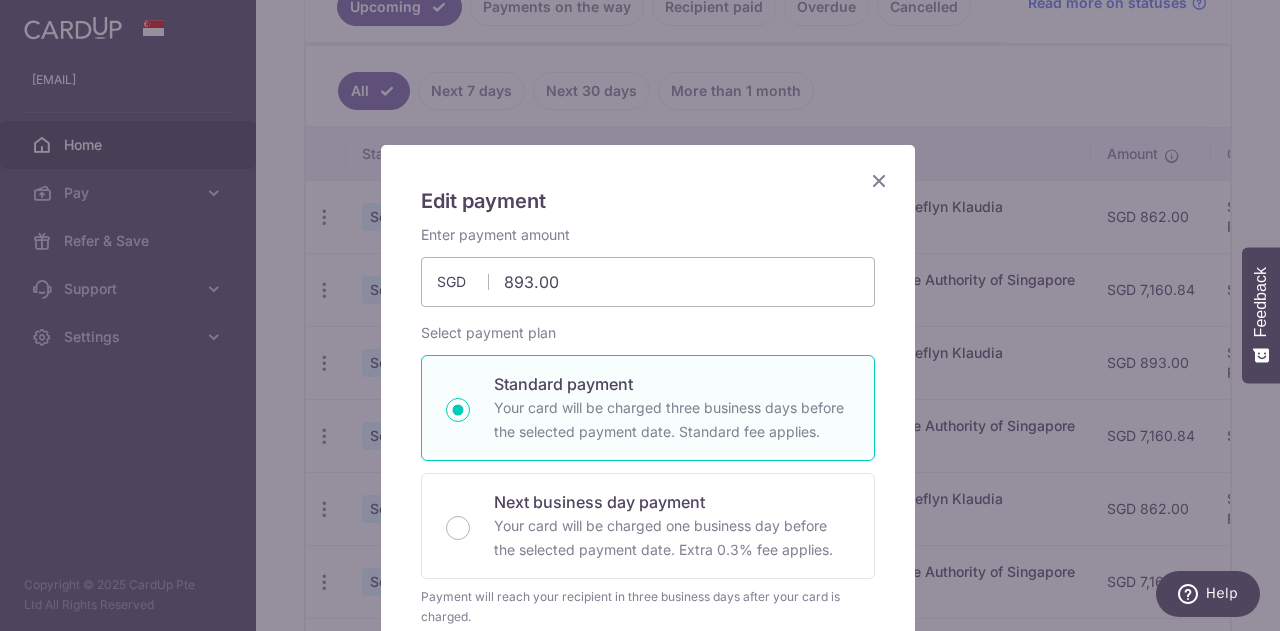 scroll, scrollTop: 514, scrollLeft: 0, axis: vertical 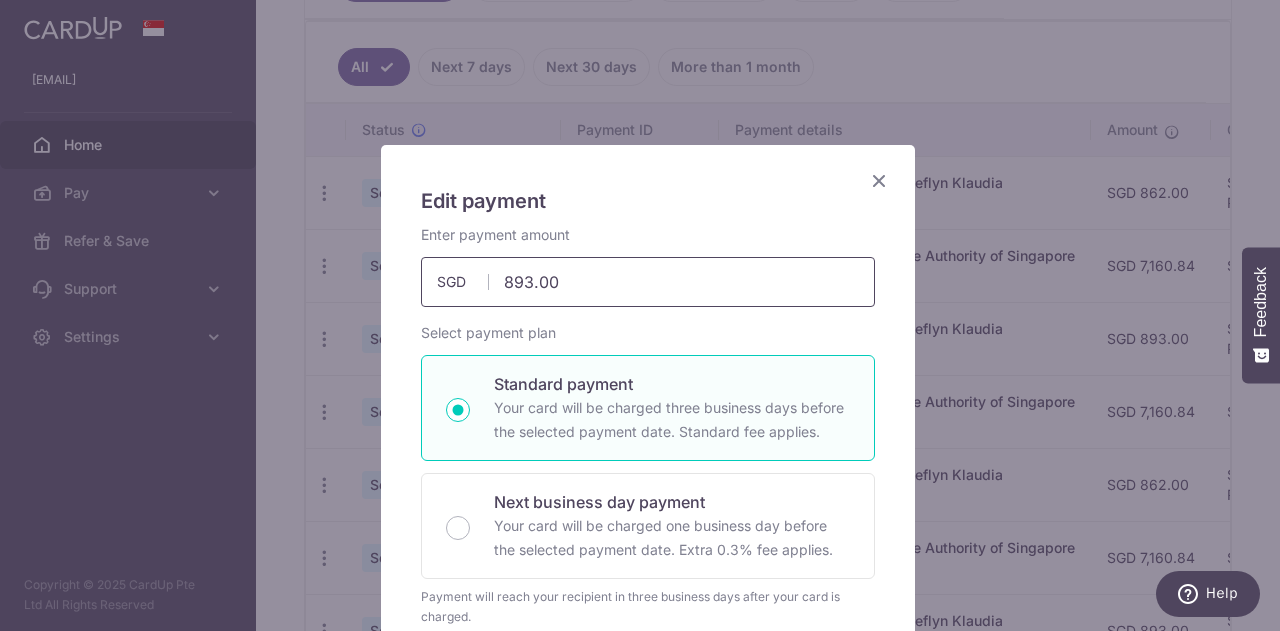 click on "893.00" at bounding box center (648, 282) 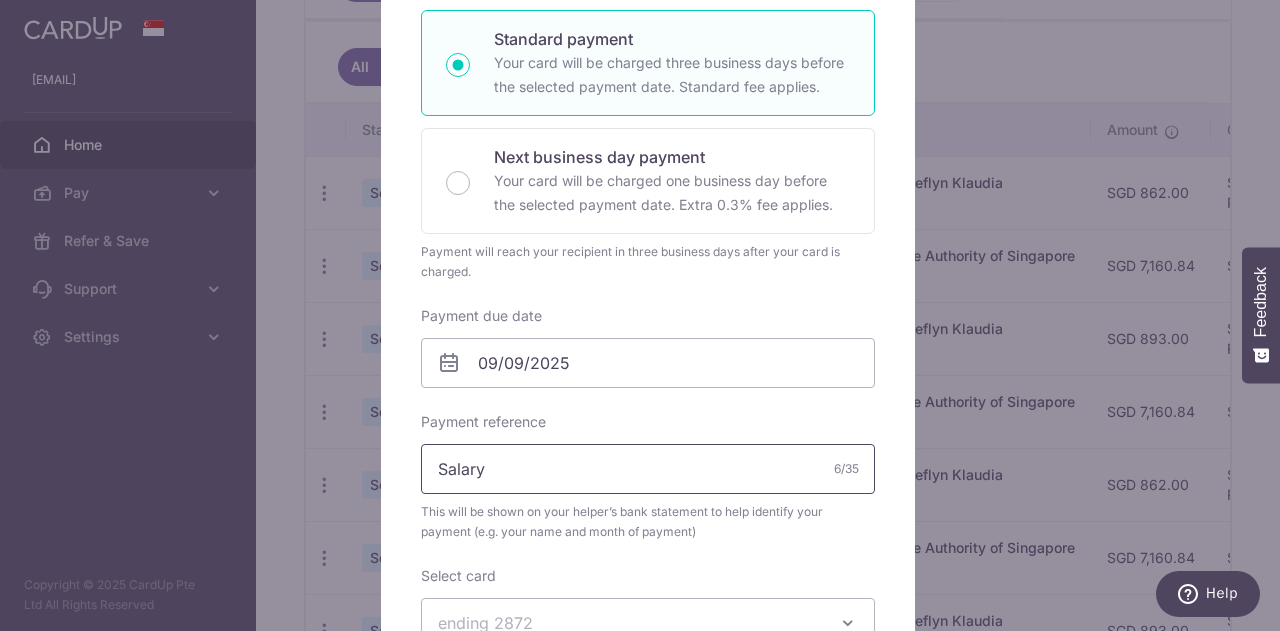 scroll, scrollTop: 637, scrollLeft: 0, axis: vertical 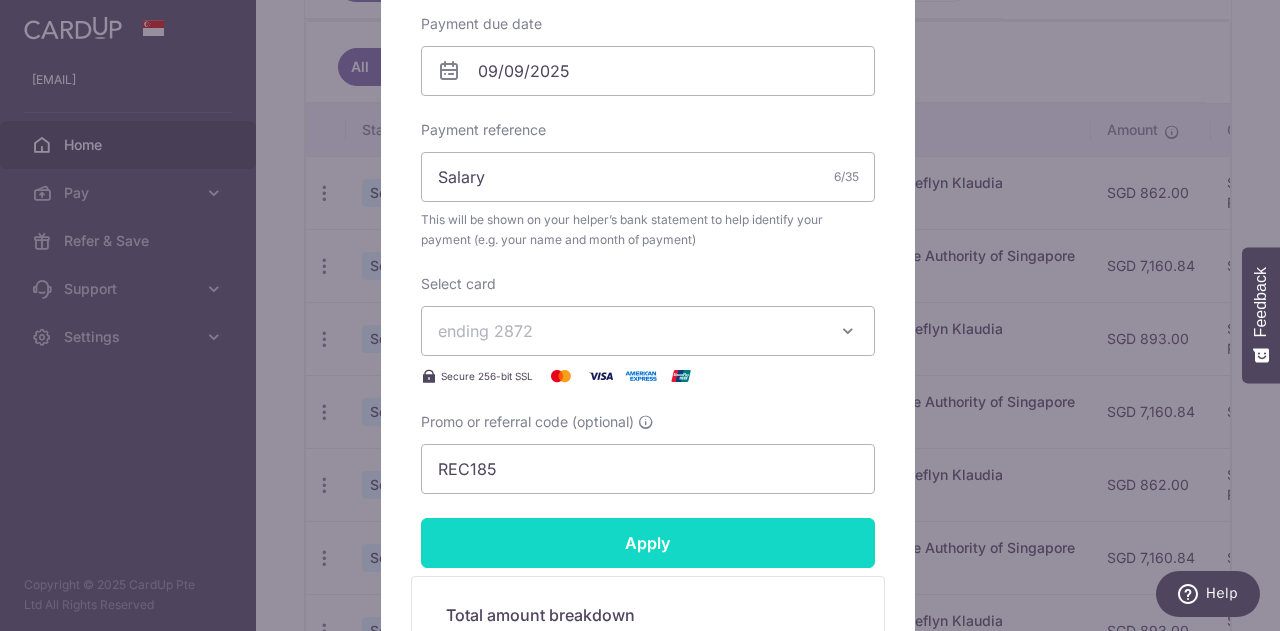 type on "862.00" 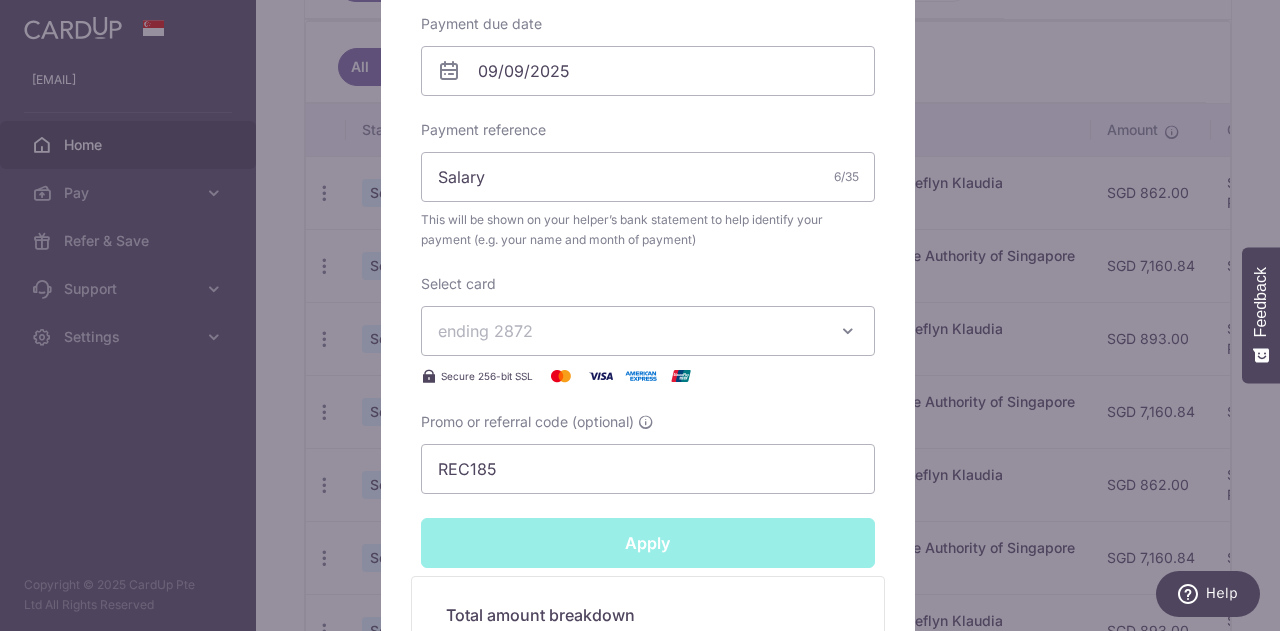 type on "Successfully Applied" 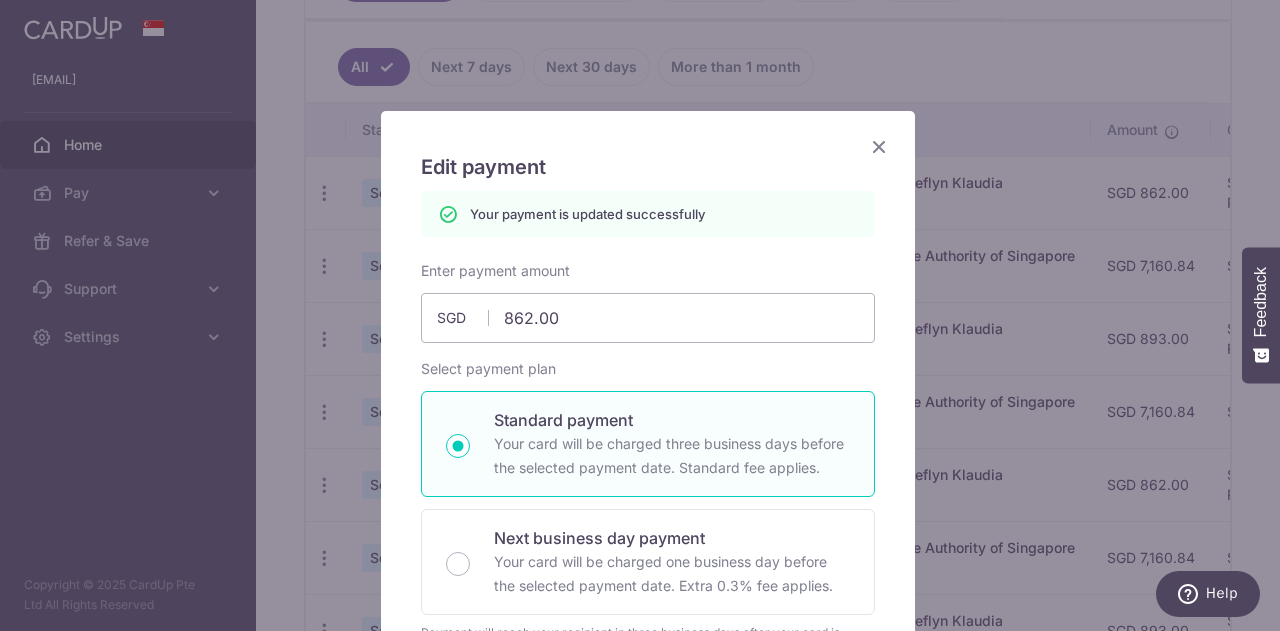 scroll, scrollTop: 0, scrollLeft: 0, axis: both 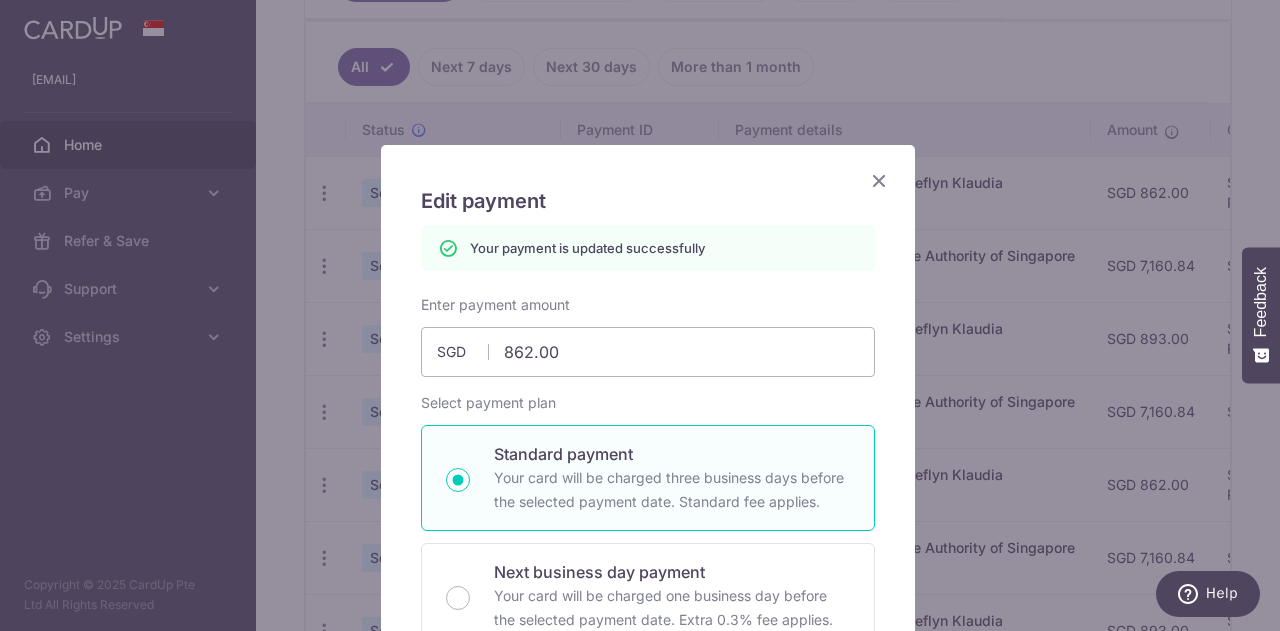 click at bounding box center (879, 180) 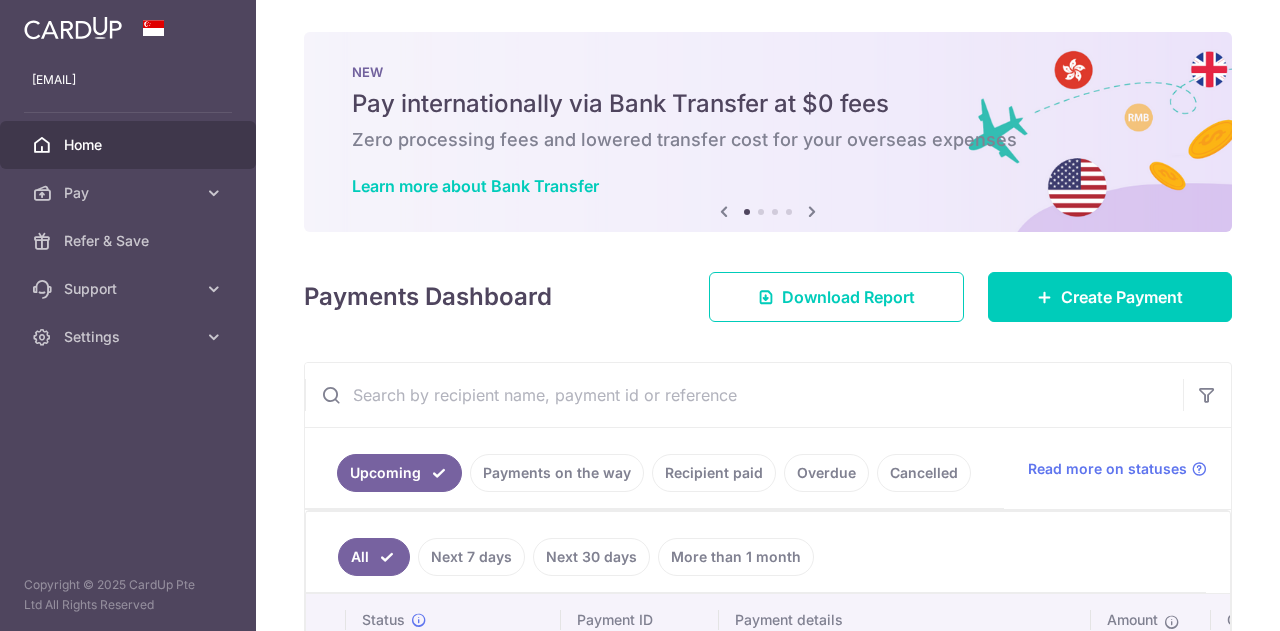 scroll, scrollTop: 0, scrollLeft: 0, axis: both 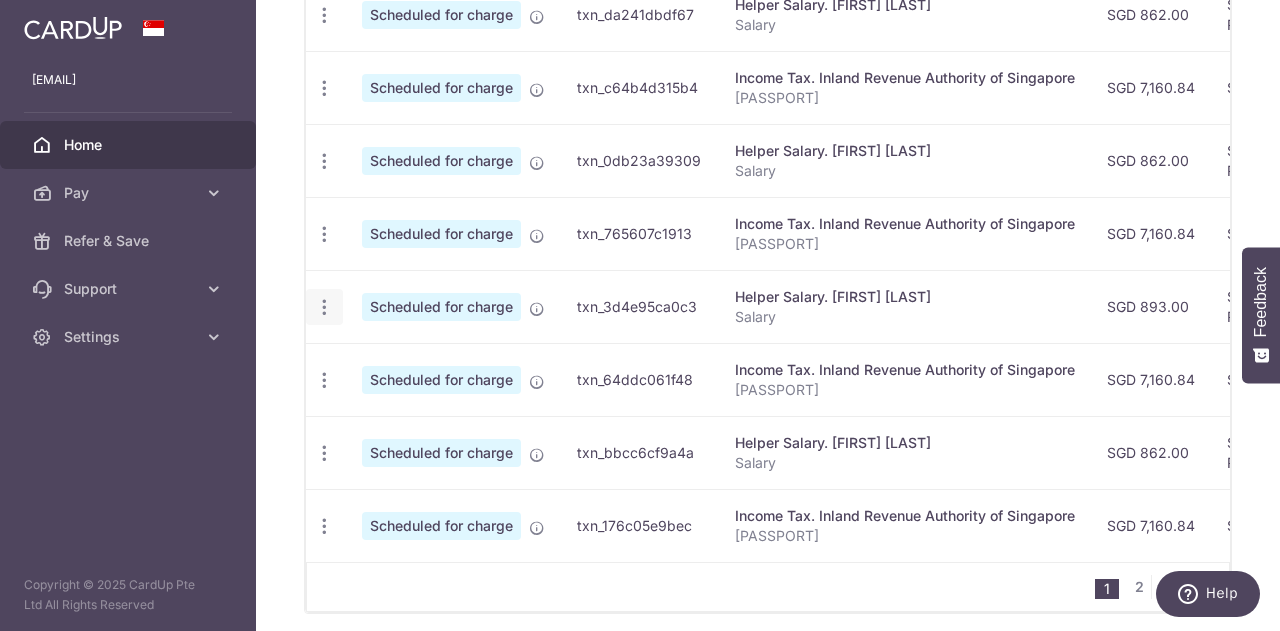 click at bounding box center (324, -131) 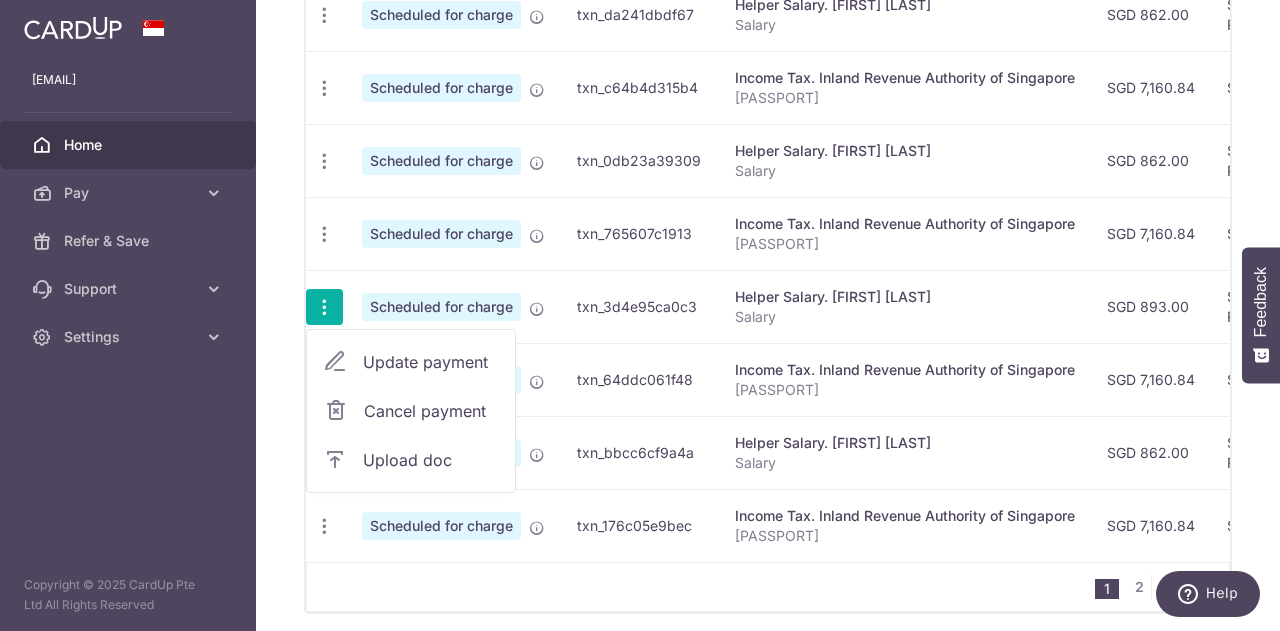 click on "Update payment" at bounding box center (431, 362) 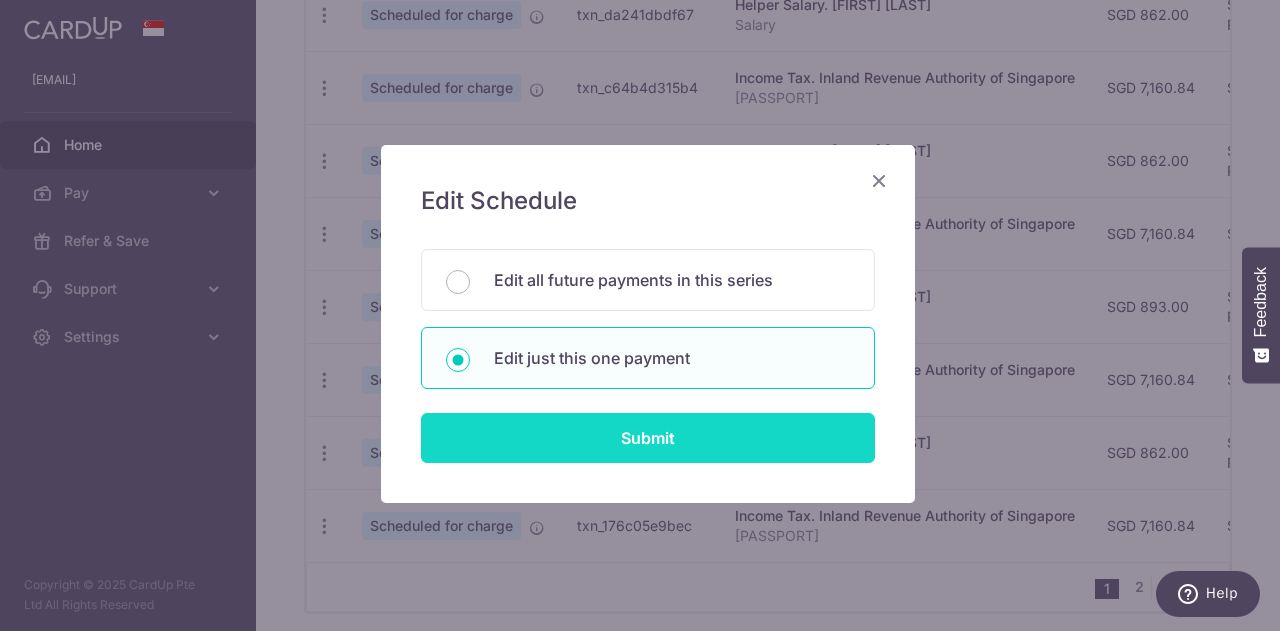 click on "Submit" at bounding box center [648, 438] 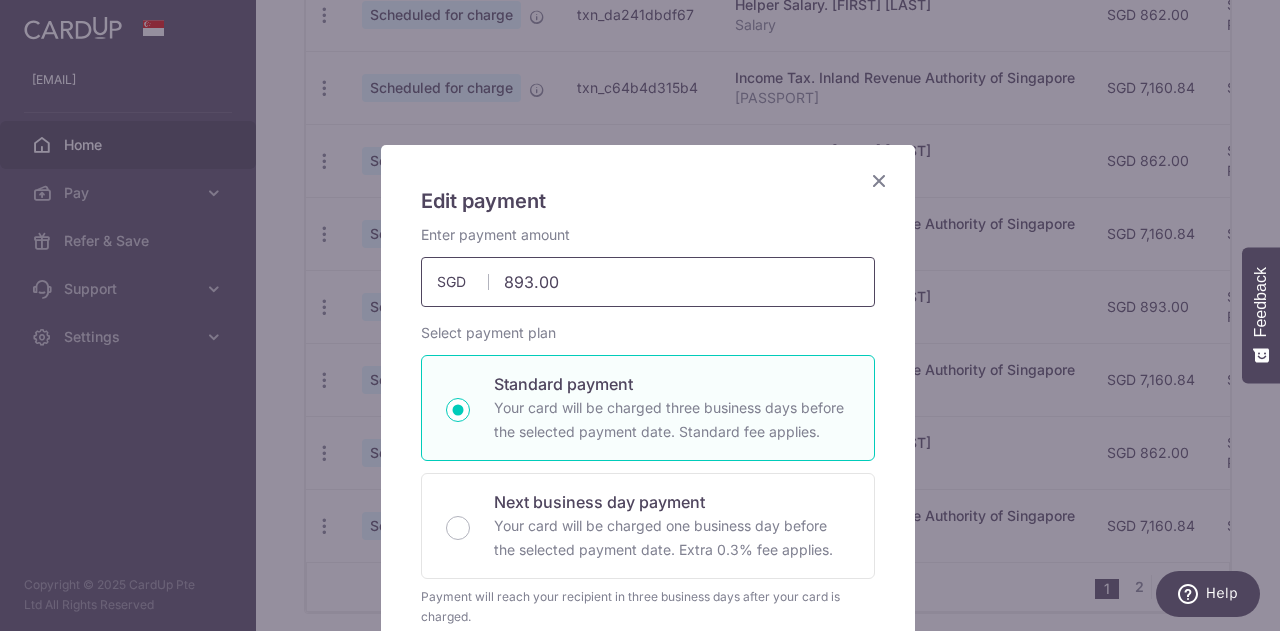 click on "893.00" at bounding box center (648, 282) 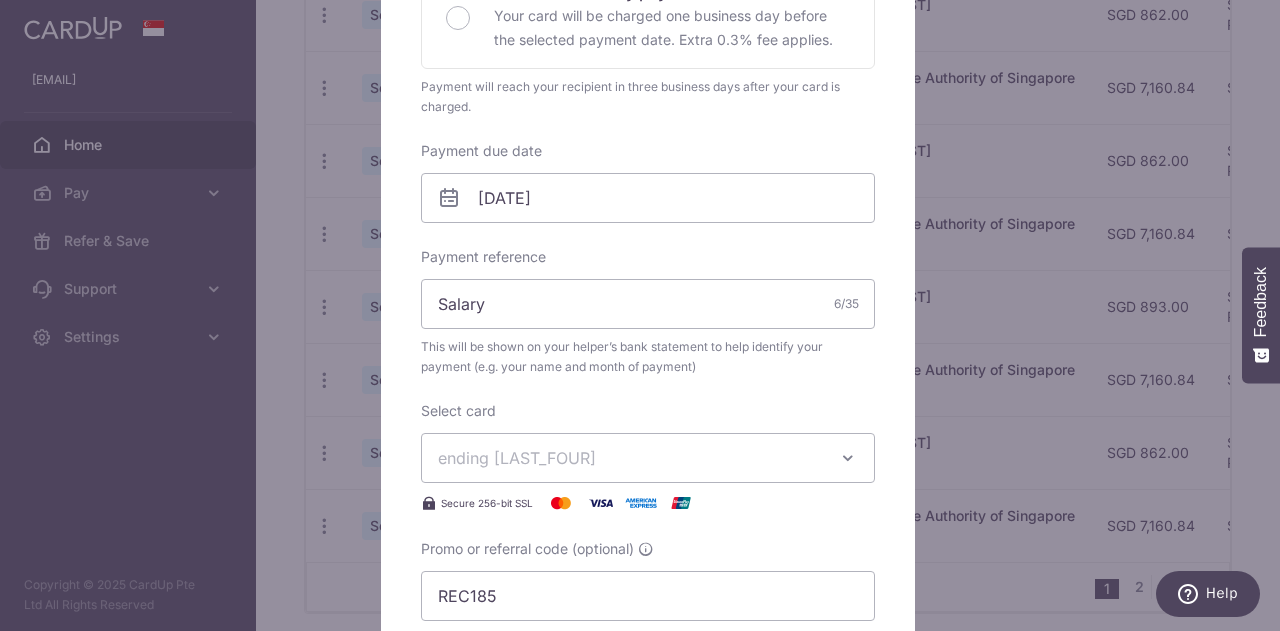 scroll, scrollTop: 963, scrollLeft: 0, axis: vertical 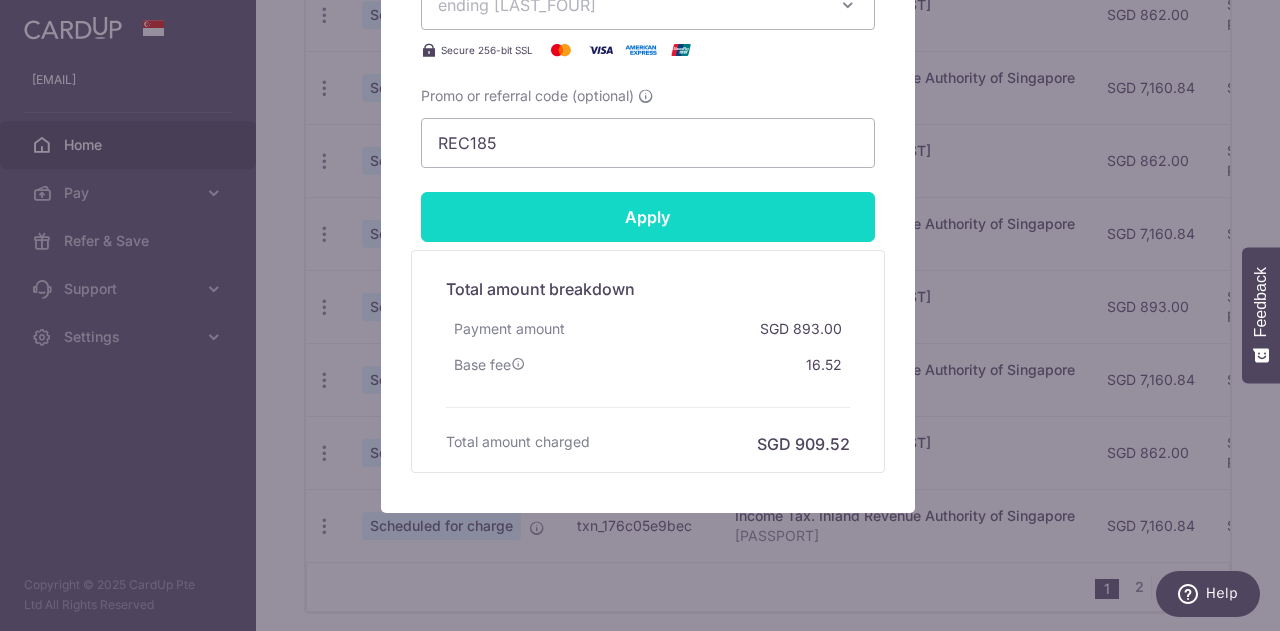 type on "862.00" 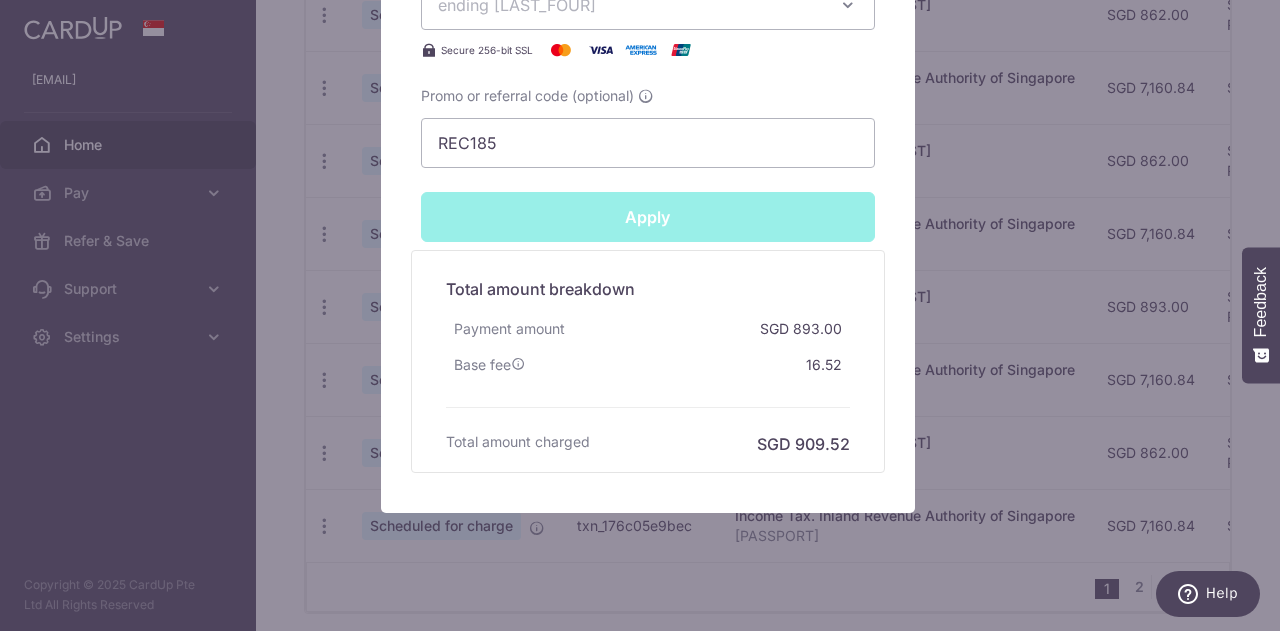 type on "Successfully Applied" 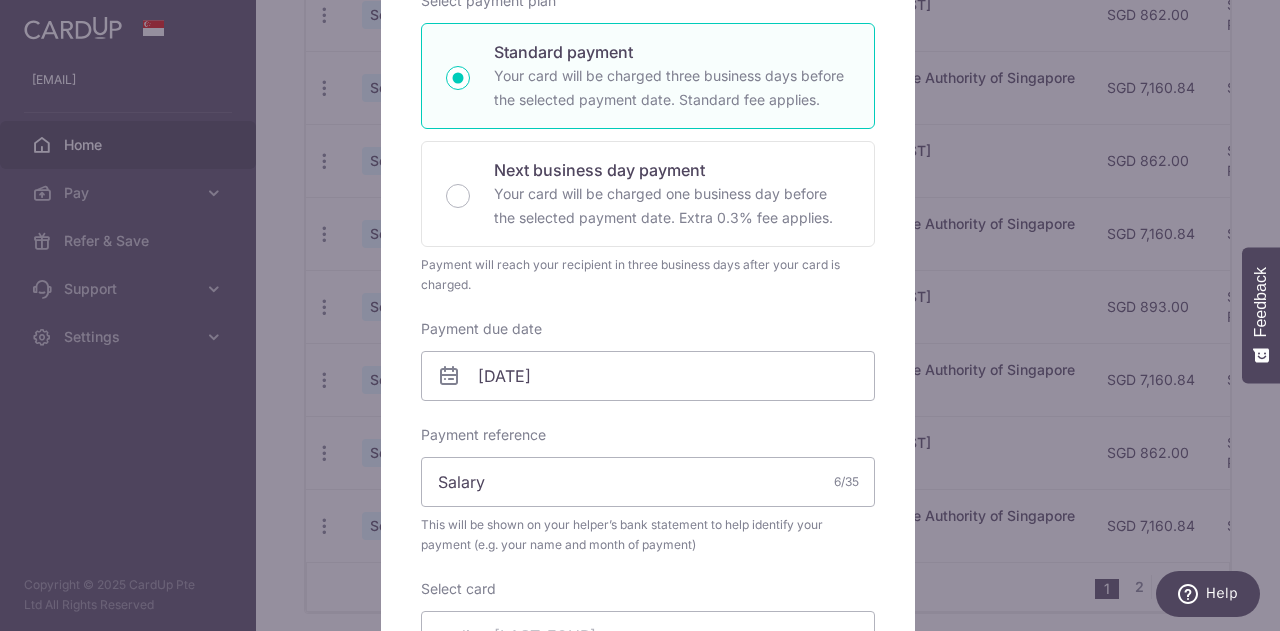 scroll, scrollTop: 0, scrollLeft: 0, axis: both 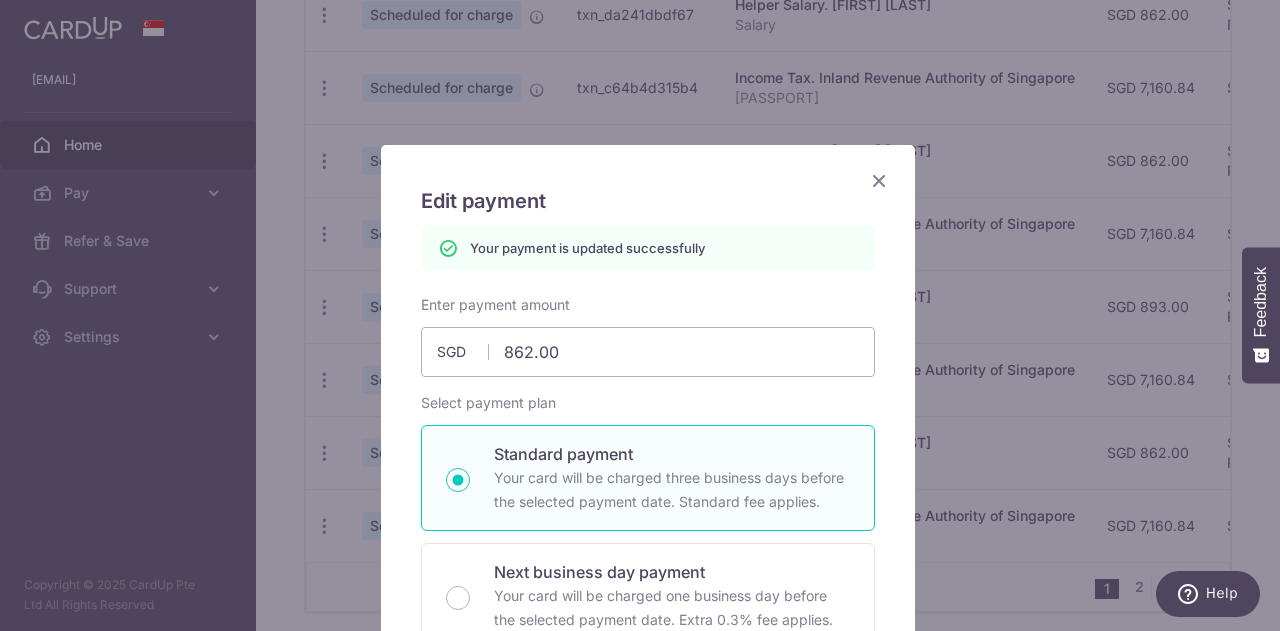 click at bounding box center [879, 180] 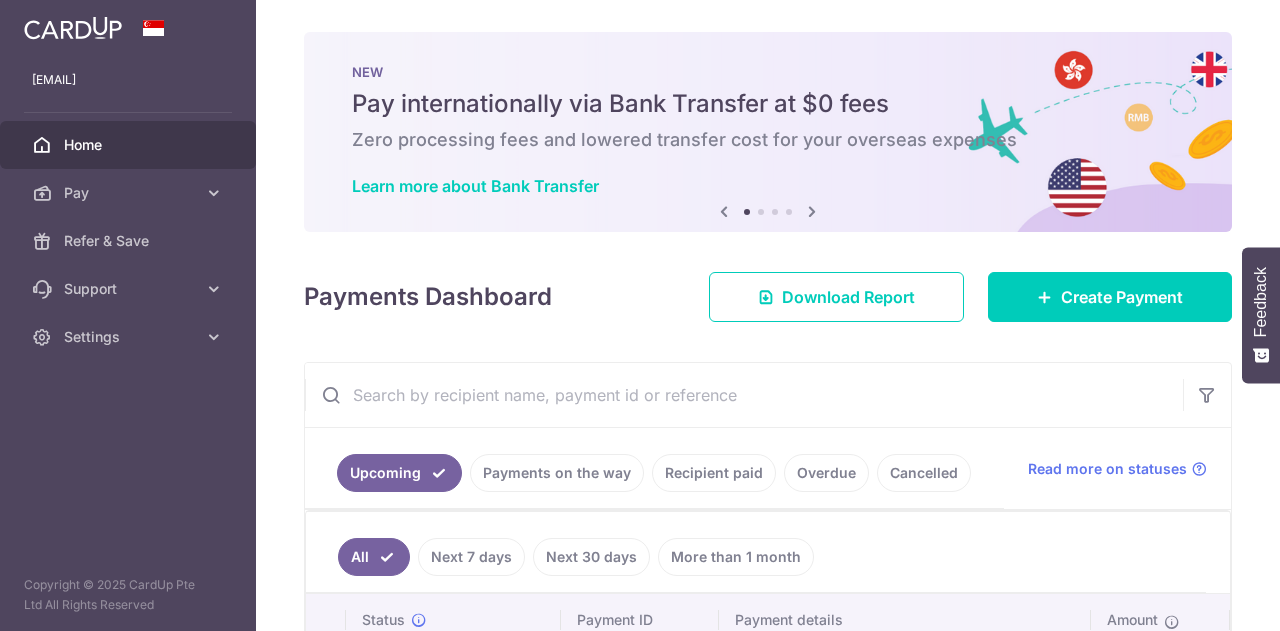 scroll, scrollTop: 0, scrollLeft: 0, axis: both 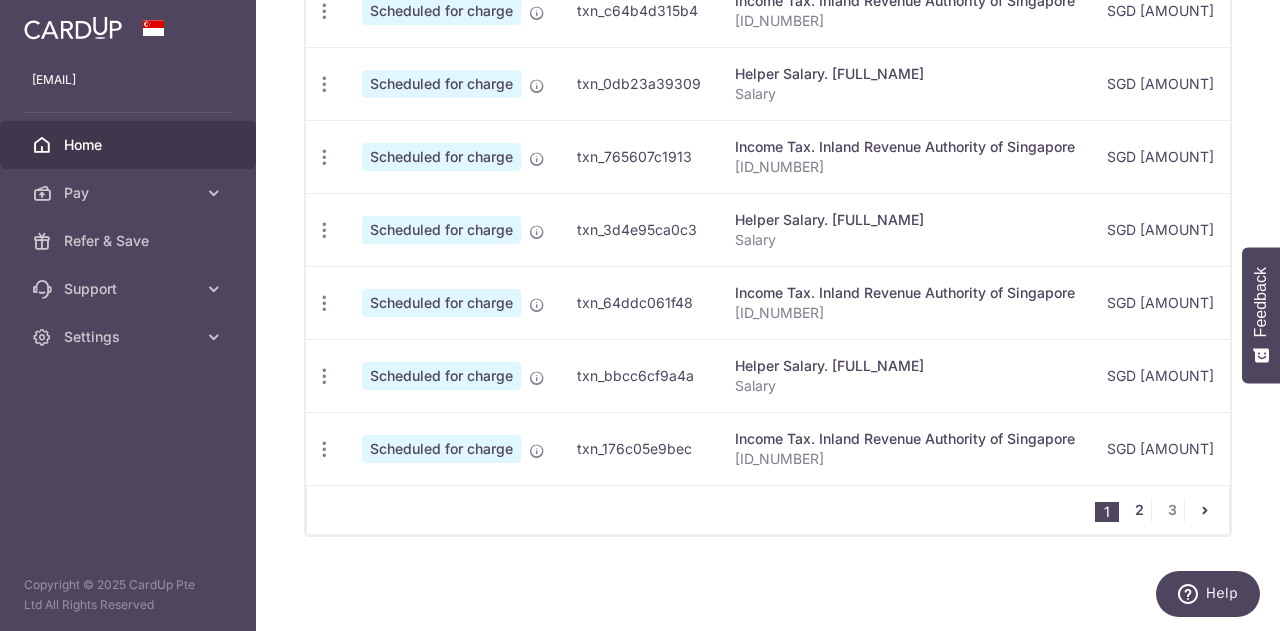 click on "2" at bounding box center (1139, 510) 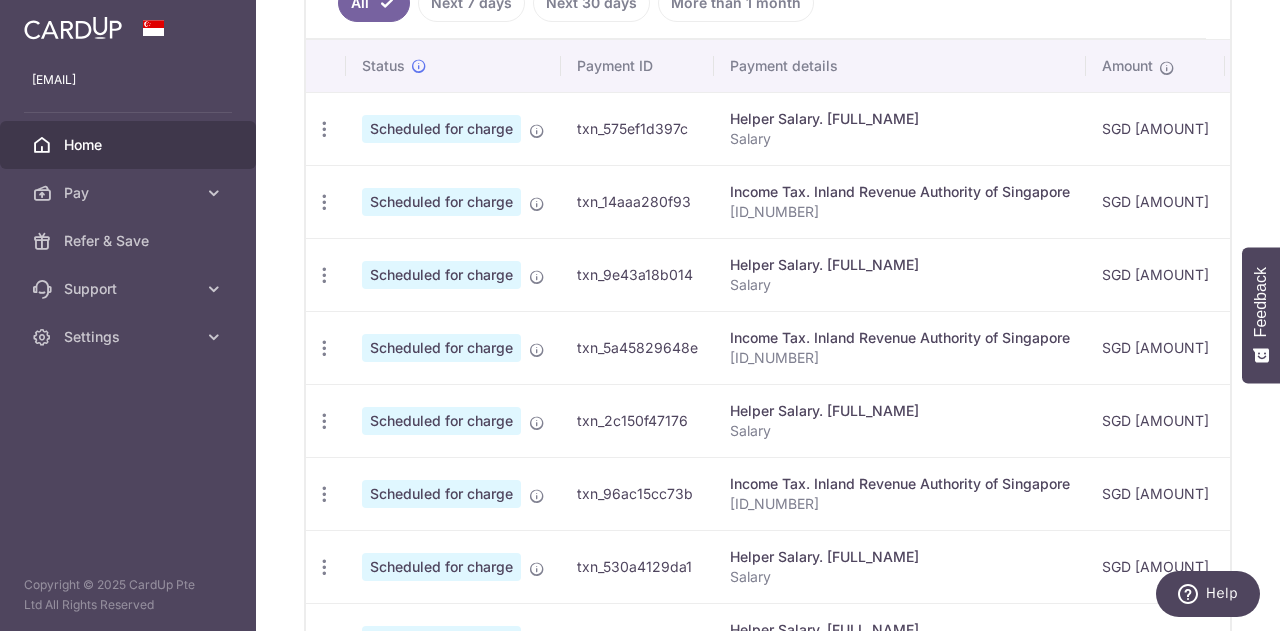 scroll, scrollTop: 556, scrollLeft: 0, axis: vertical 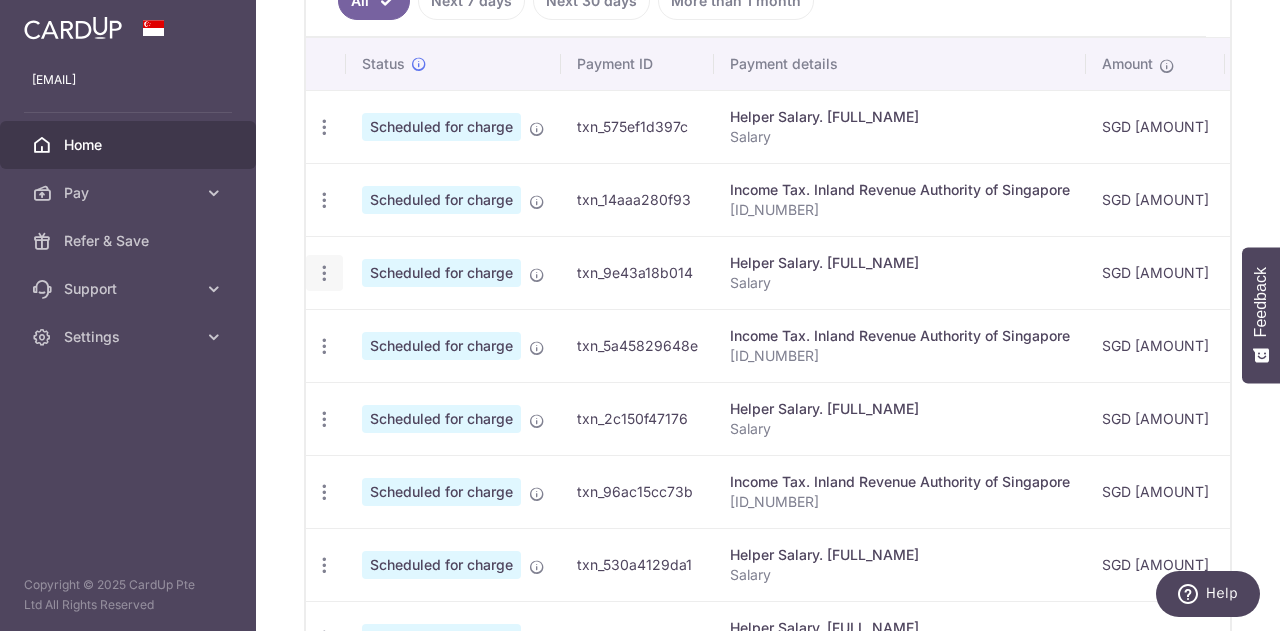 click at bounding box center [324, 127] 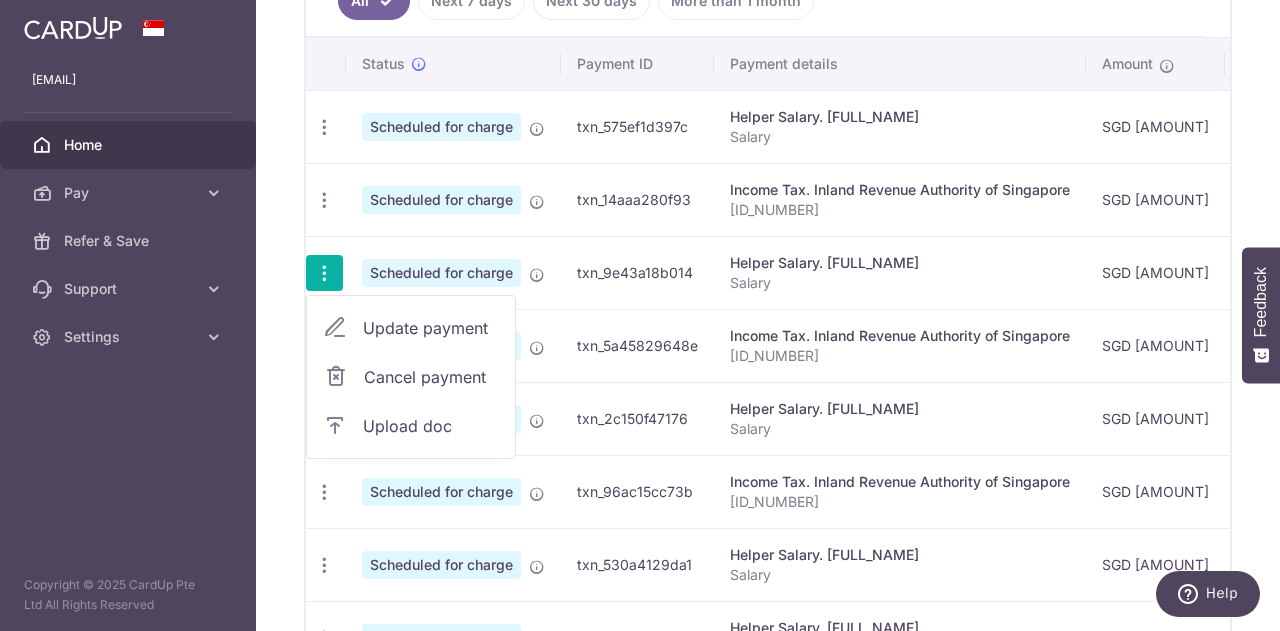 click on "Update payment" at bounding box center [411, 328] 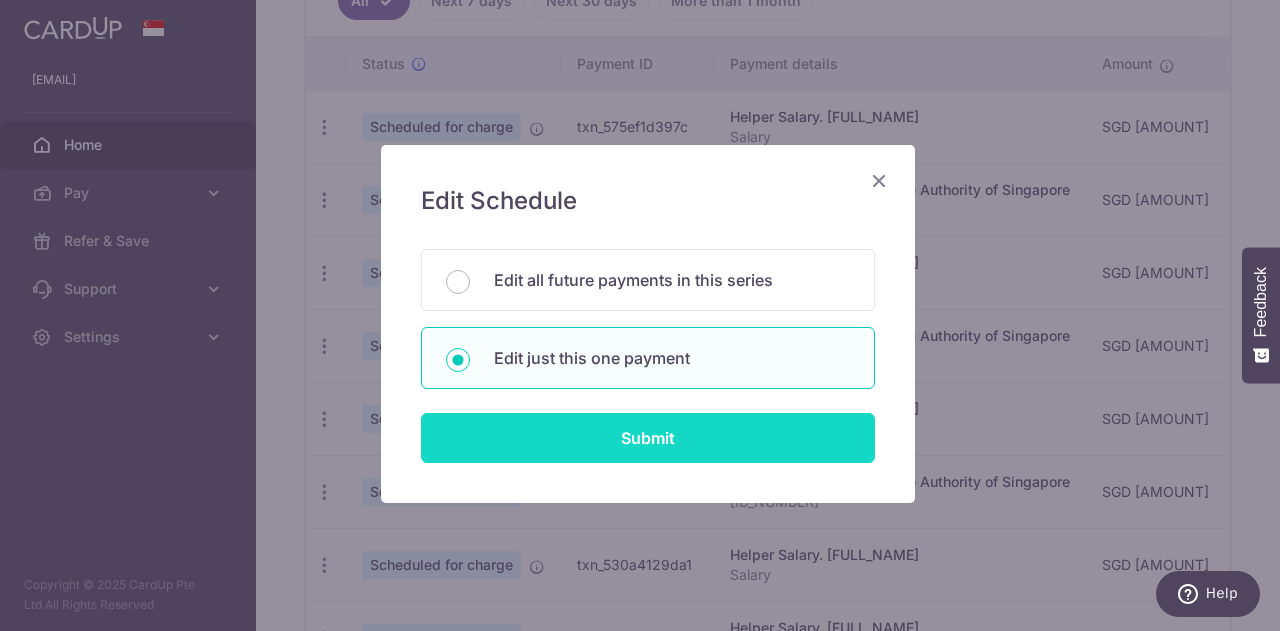click on "Submit" at bounding box center [648, 438] 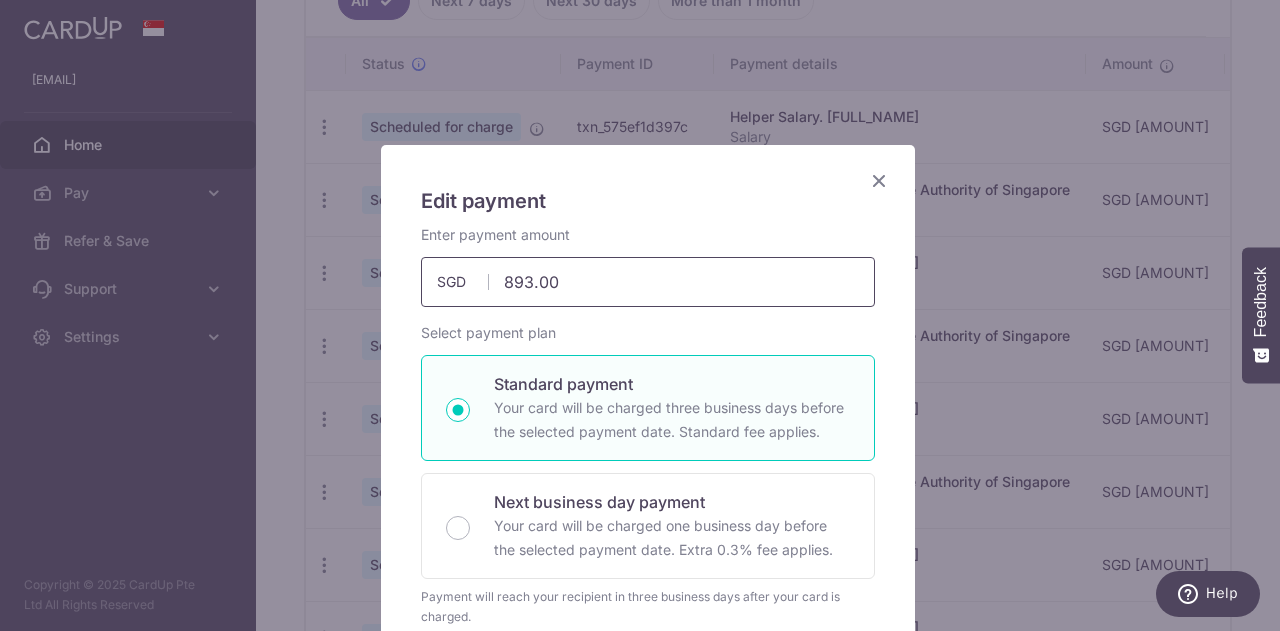 click on "893.00" at bounding box center (648, 282) 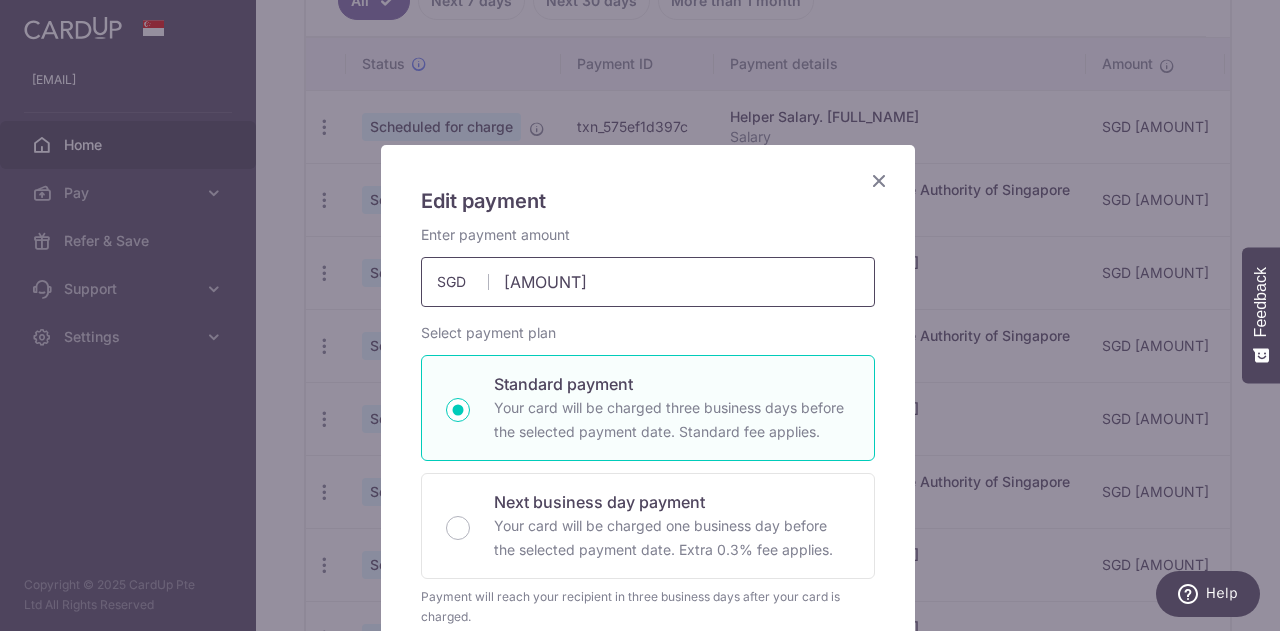 type on "862.00" 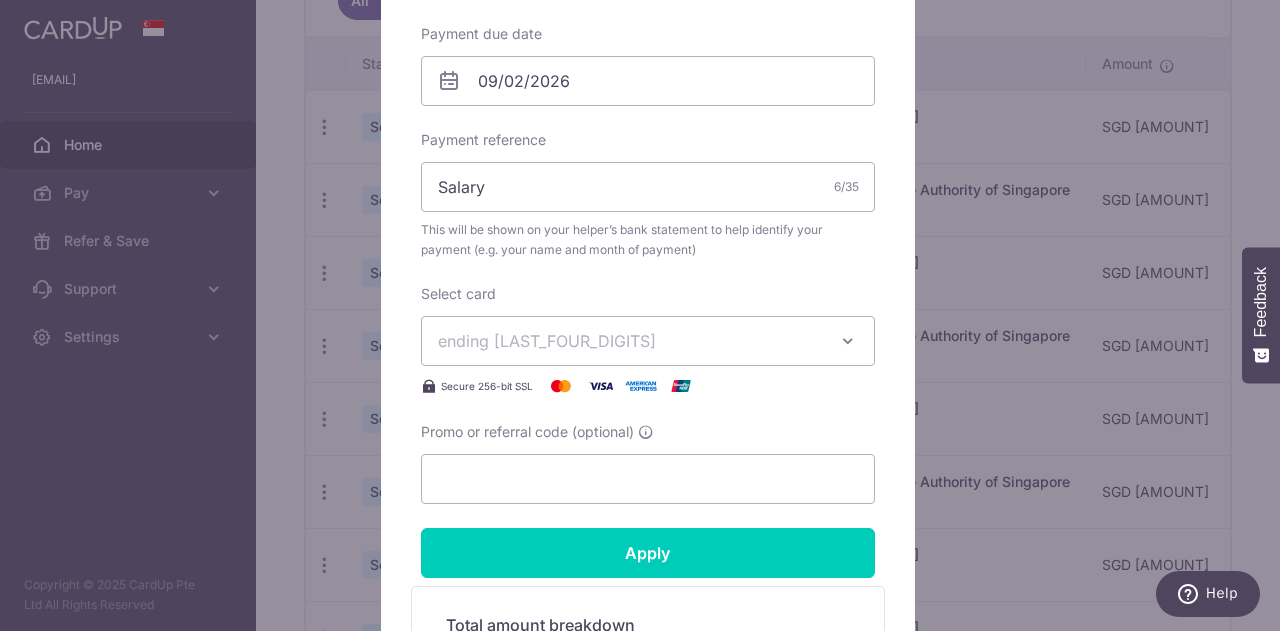 scroll, scrollTop: 628, scrollLeft: 0, axis: vertical 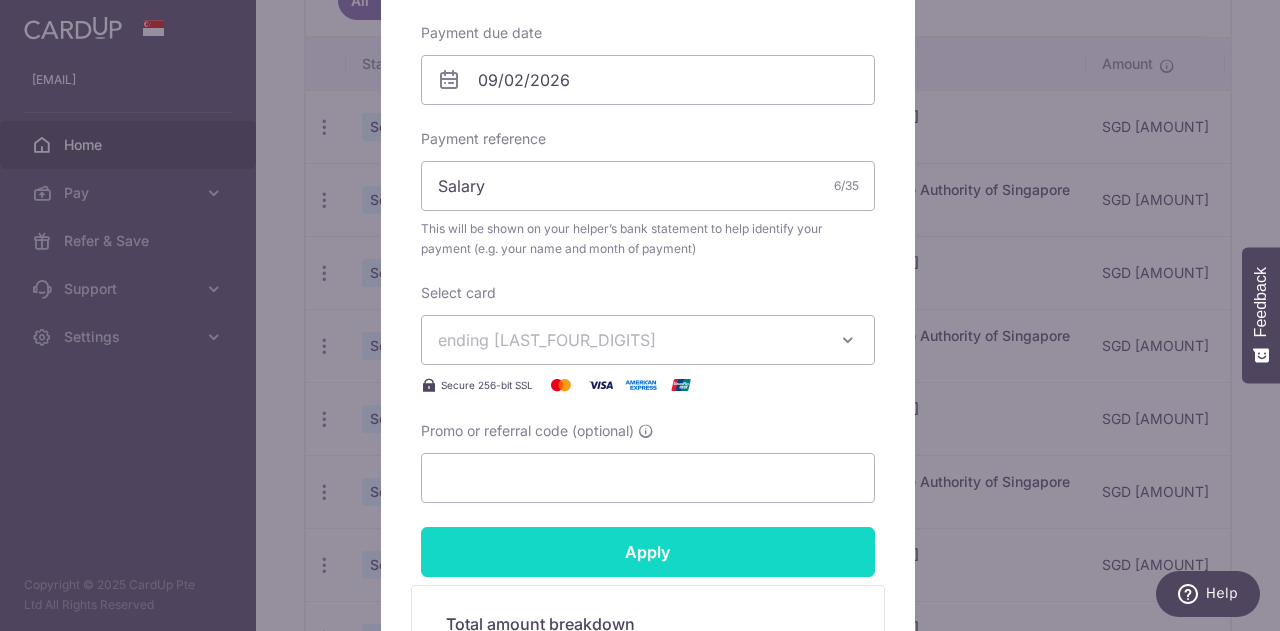 click on "Apply" at bounding box center (648, 552) 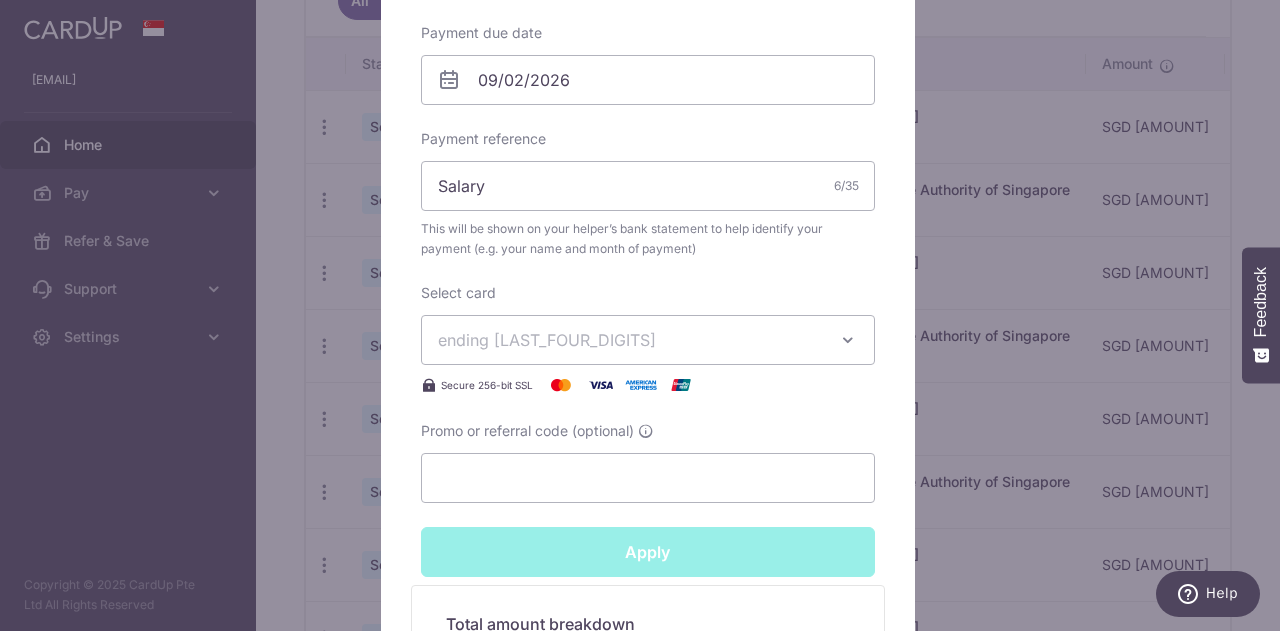 type on "Successfully Applied" 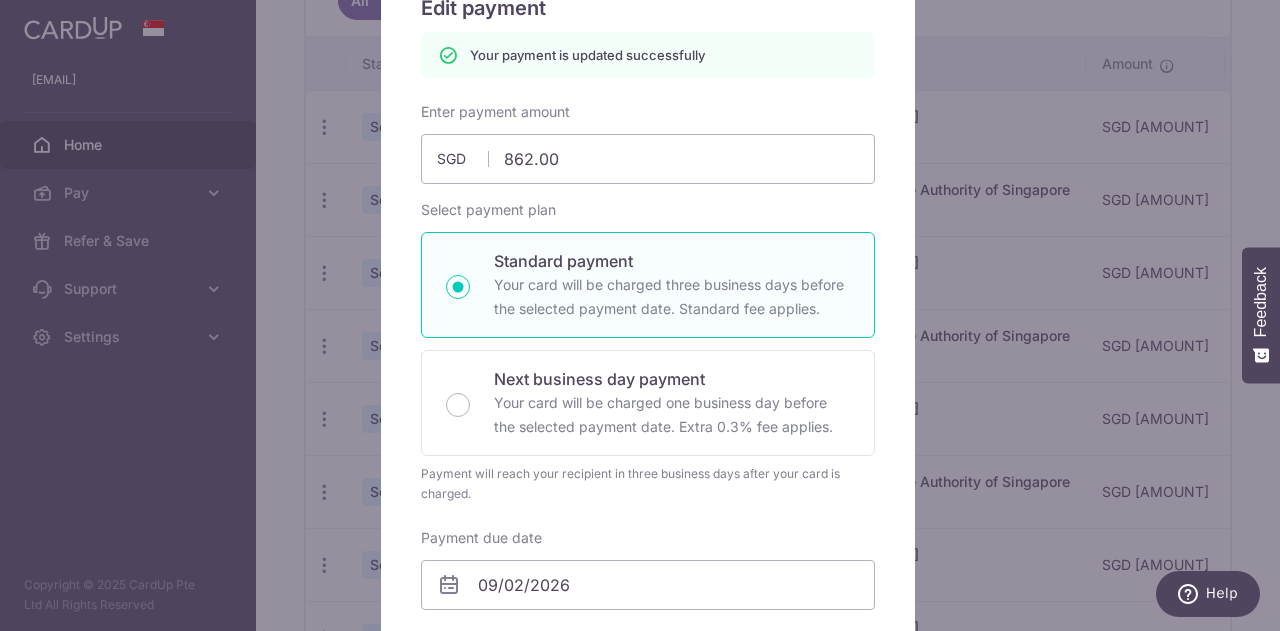 scroll, scrollTop: 0, scrollLeft: 0, axis: both 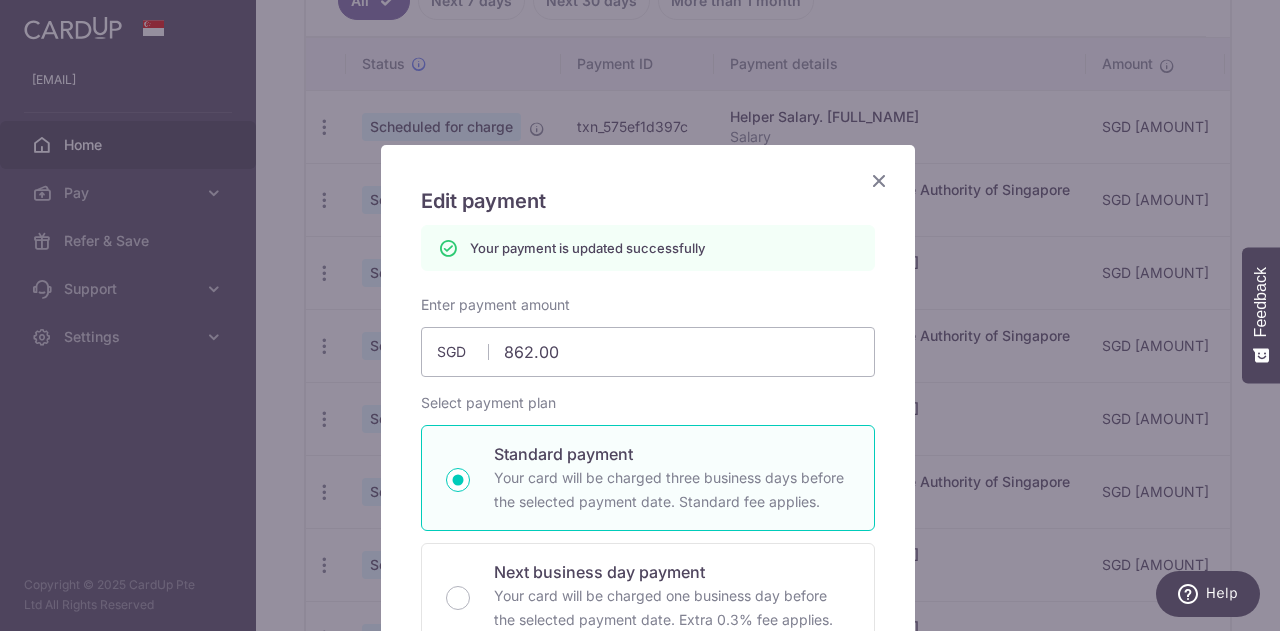 click at bounding box center [879, 180] 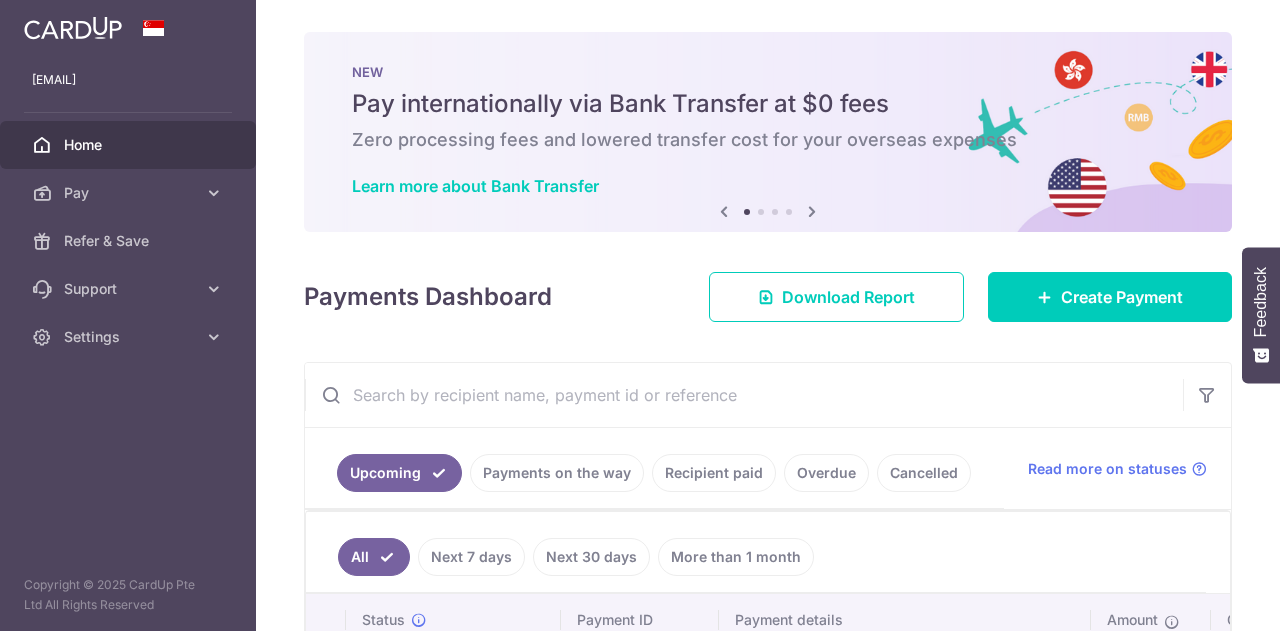 scroll, scrollTop: 0, scrollLeft: 0, axis: both 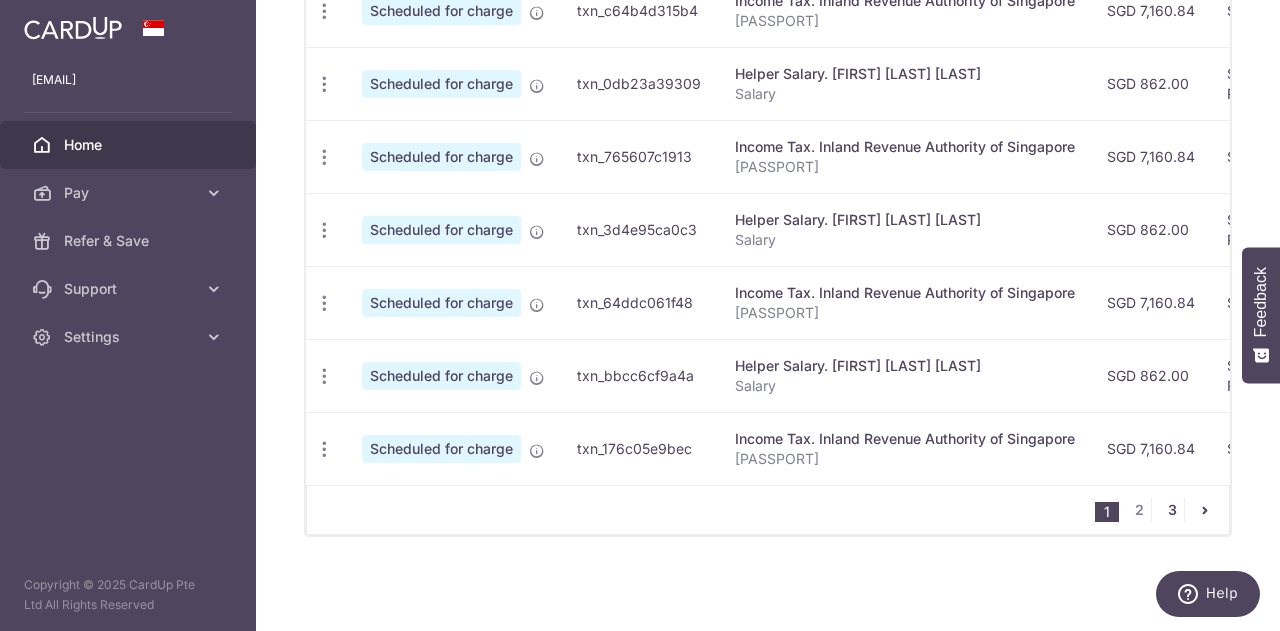 click on "3" at bounding box center [1172, 510] 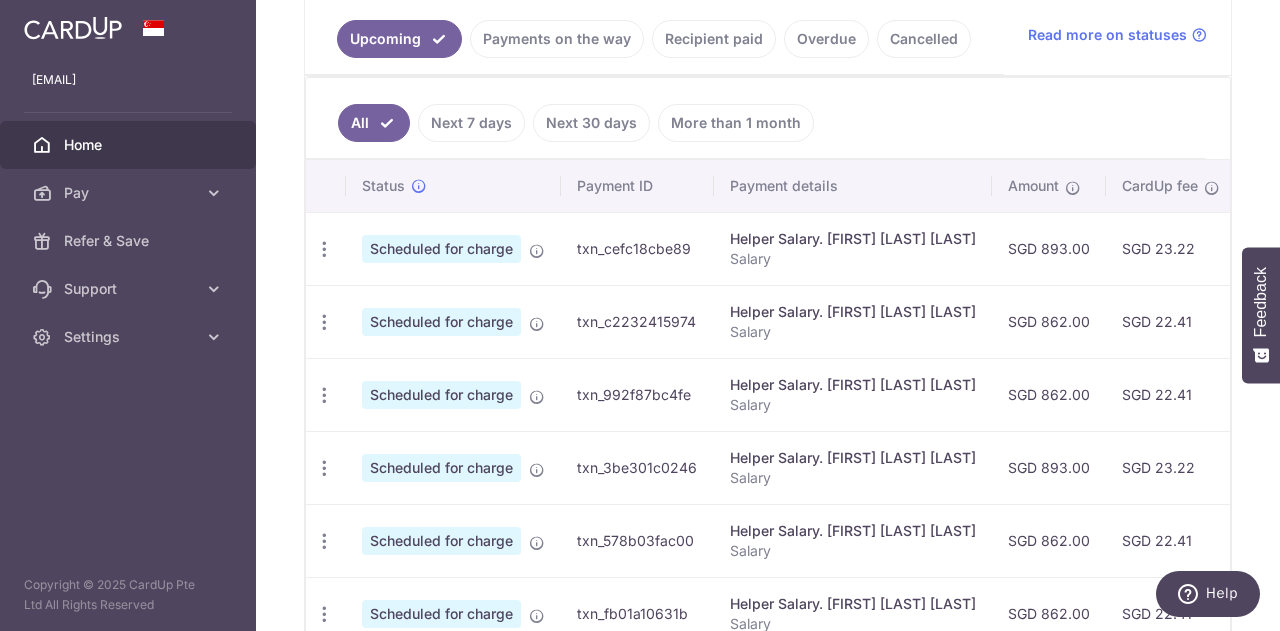 scroll, scrollTop: 458, scrollLeft: 0, axis: vertical 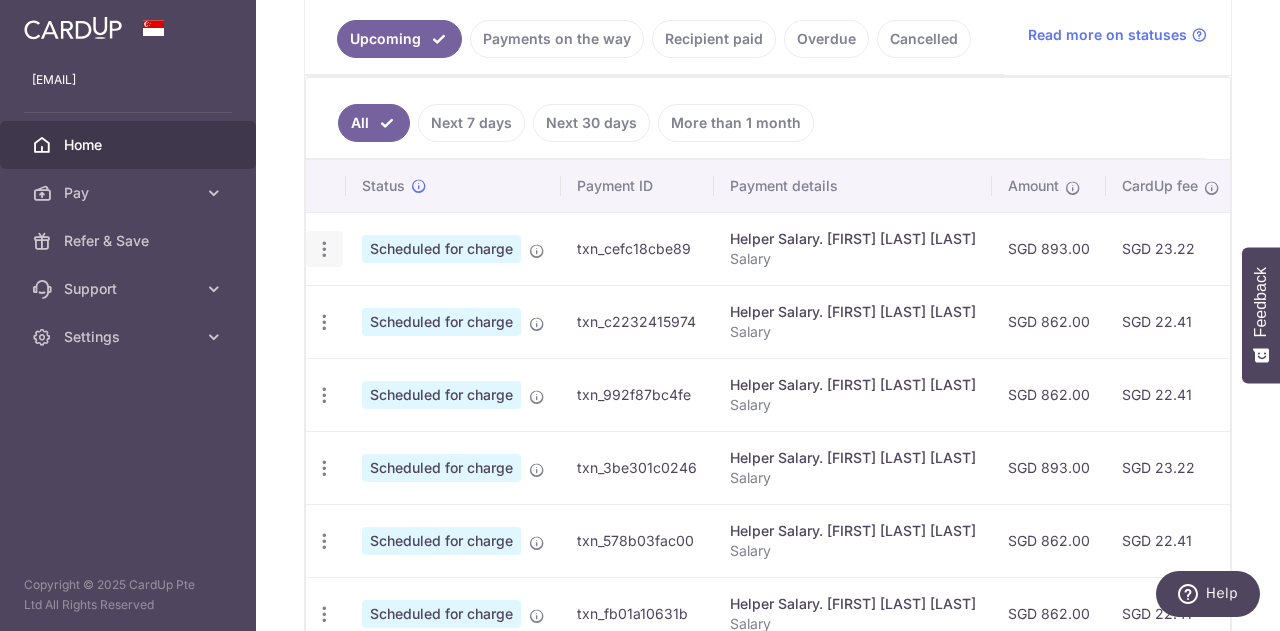 click at bounding box center [324, 249] 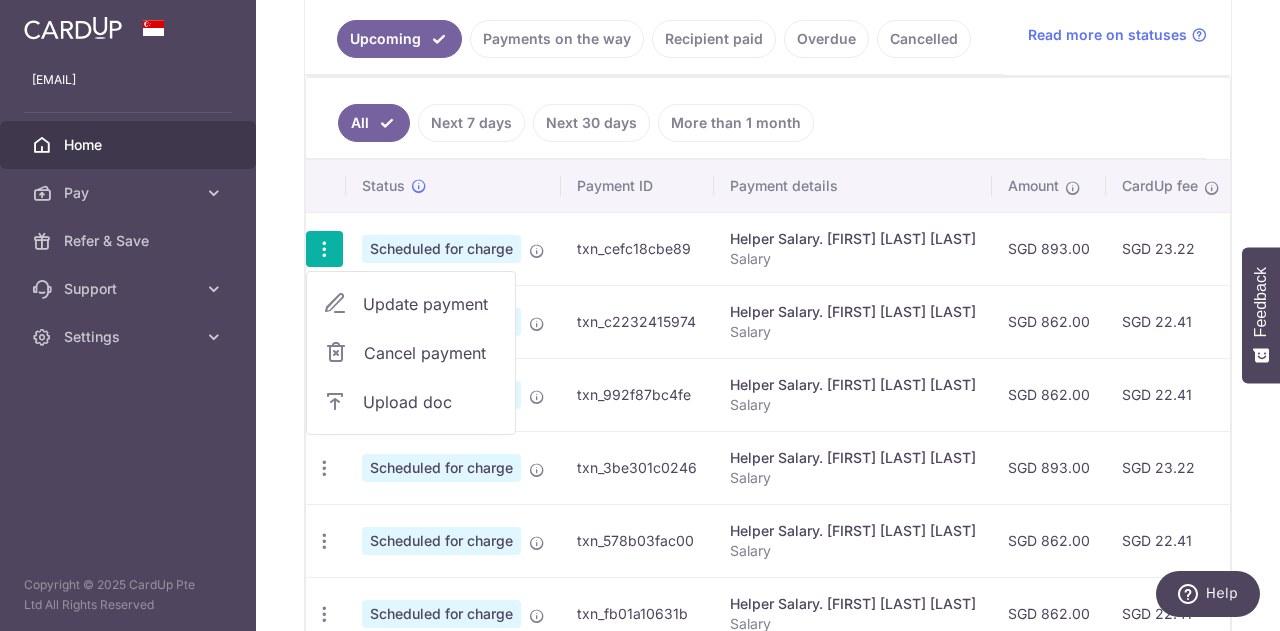 click on "Update payment" at bounding box center (431, 304) 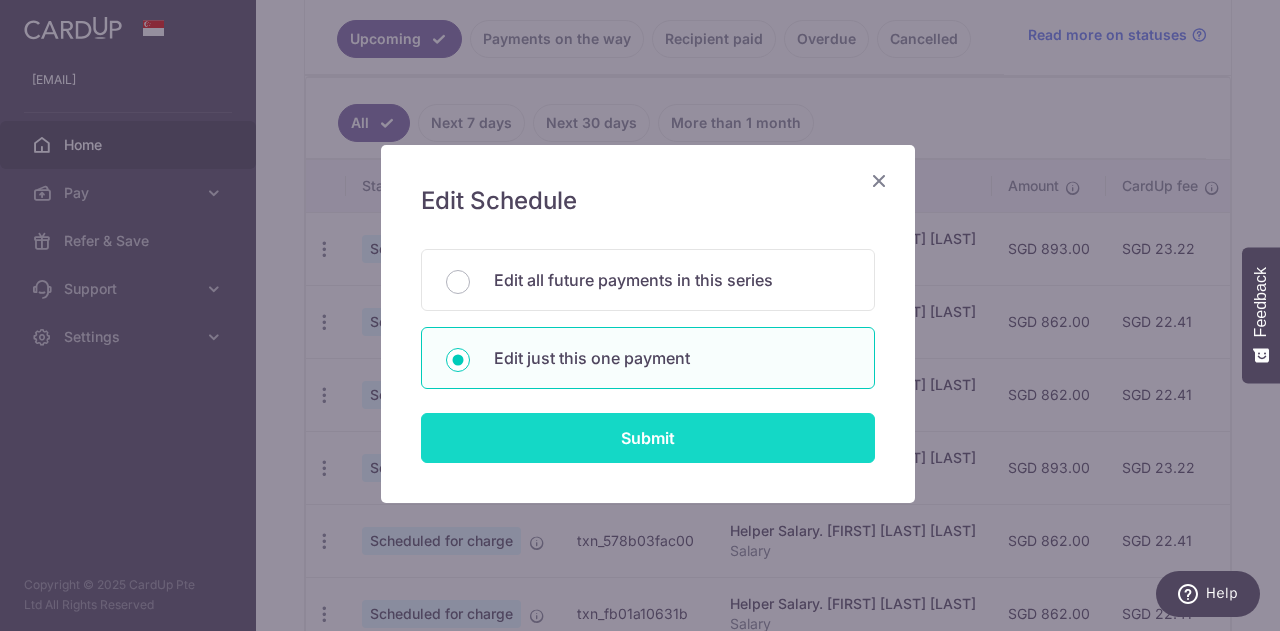 click on "Submit" at bounding box center (648, 438) 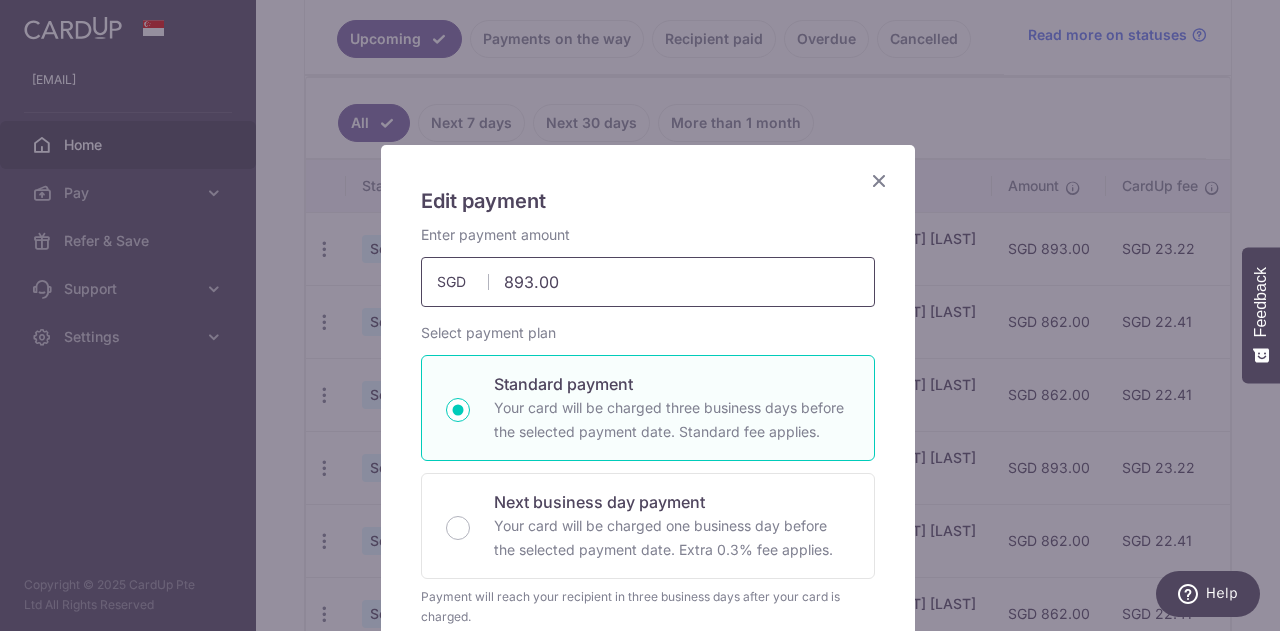 click on "893.00" at bounding box center [648, 282] 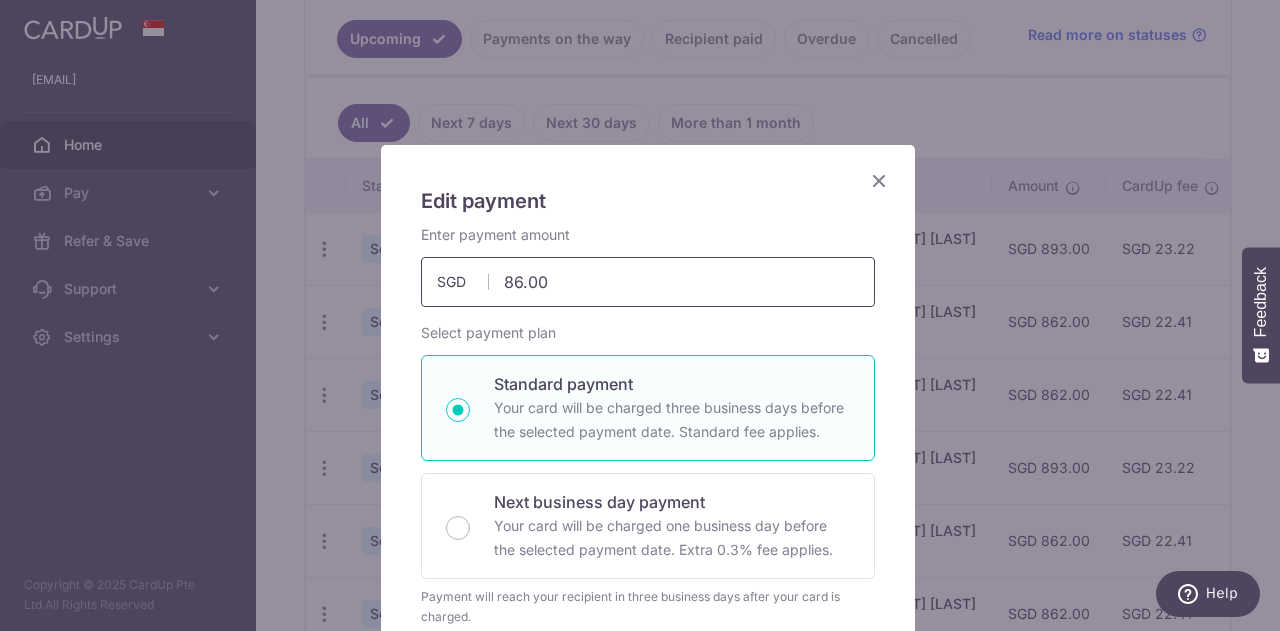 type on "862.00" 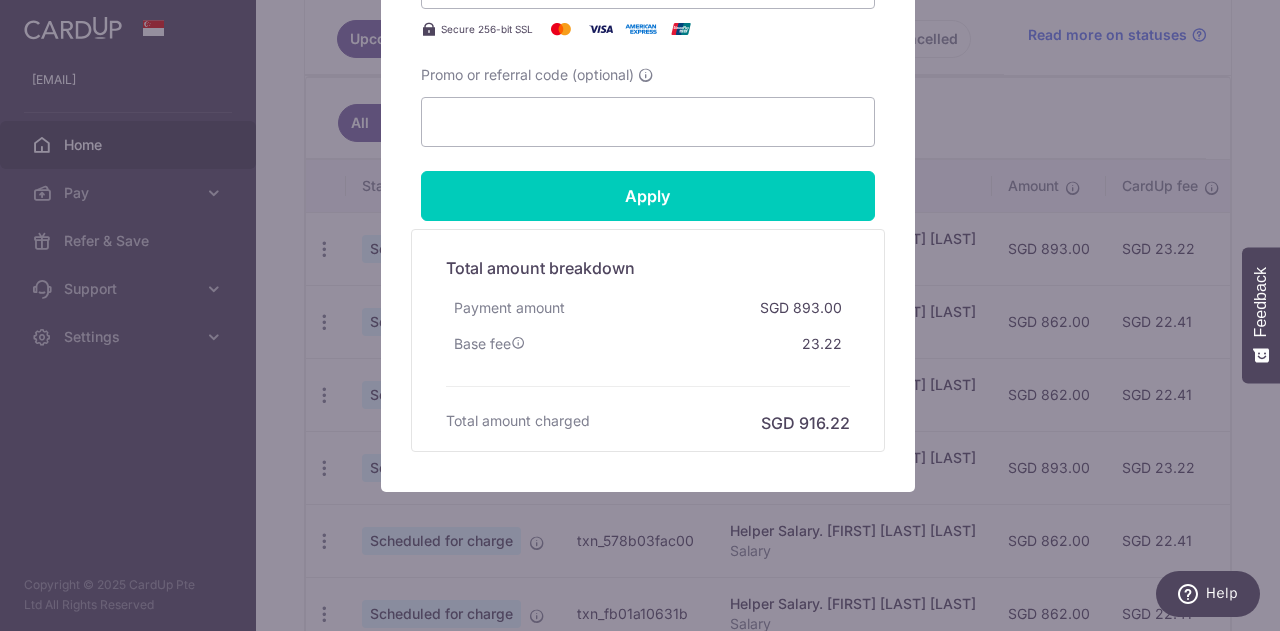 scroll, scrollTop: 985, scrollLeft: 0, axis: vertical 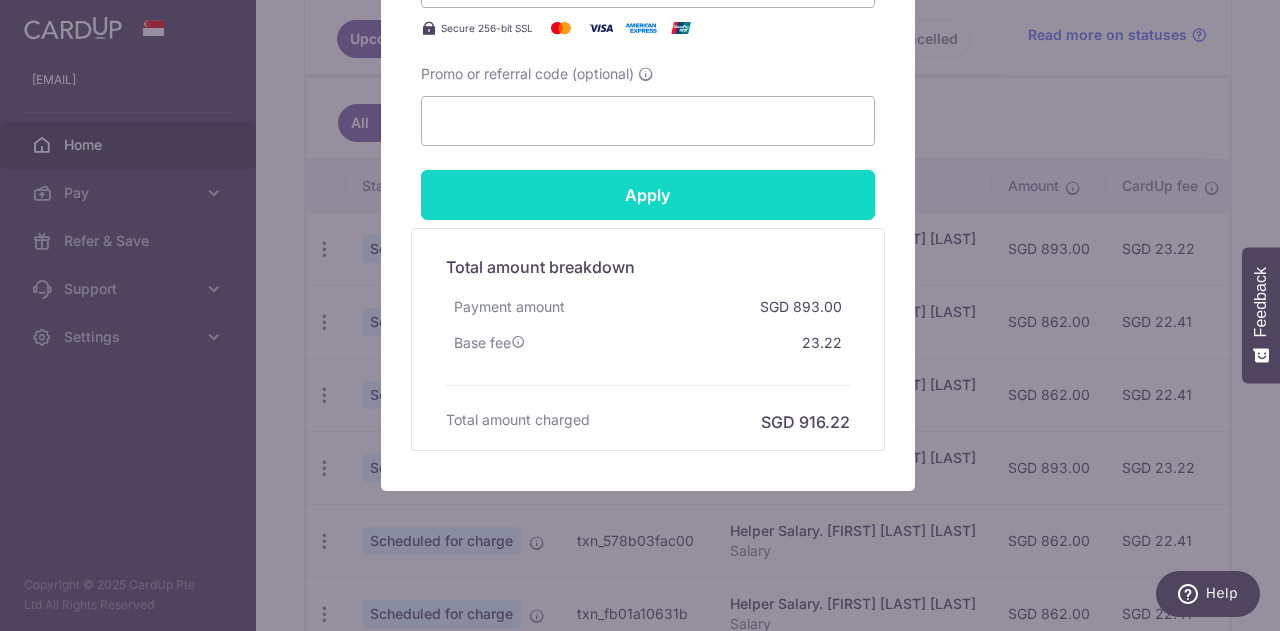 click on "Apply" at bounding box center [648, 195] 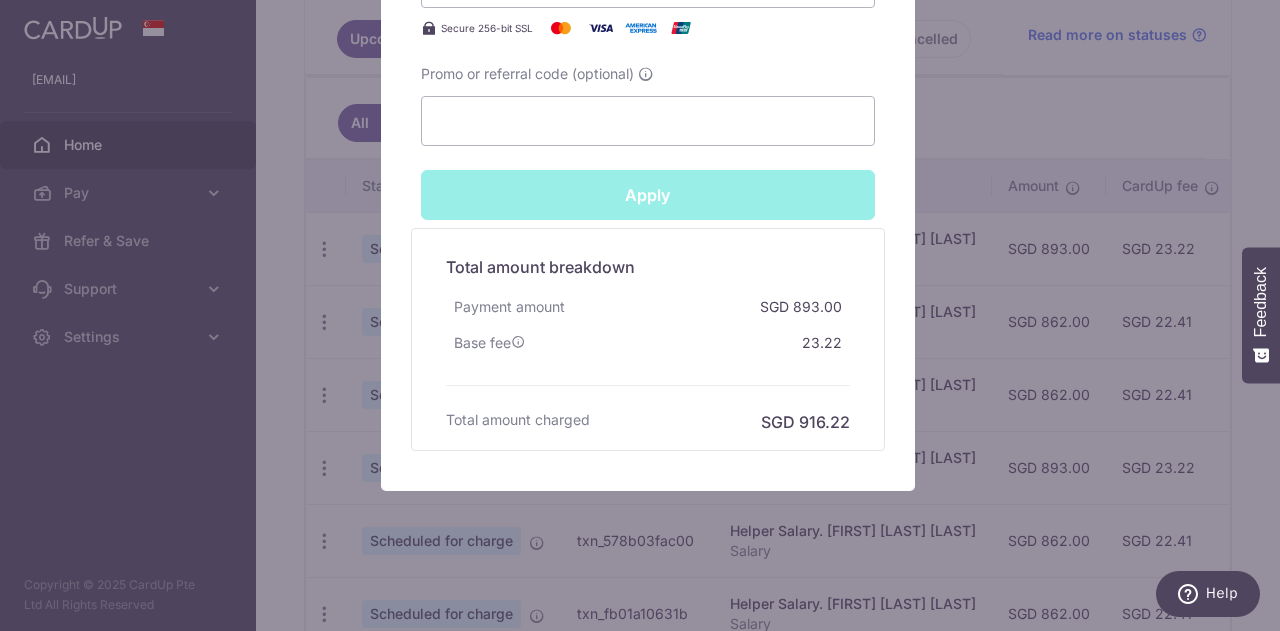 type on "Successfully Applied" 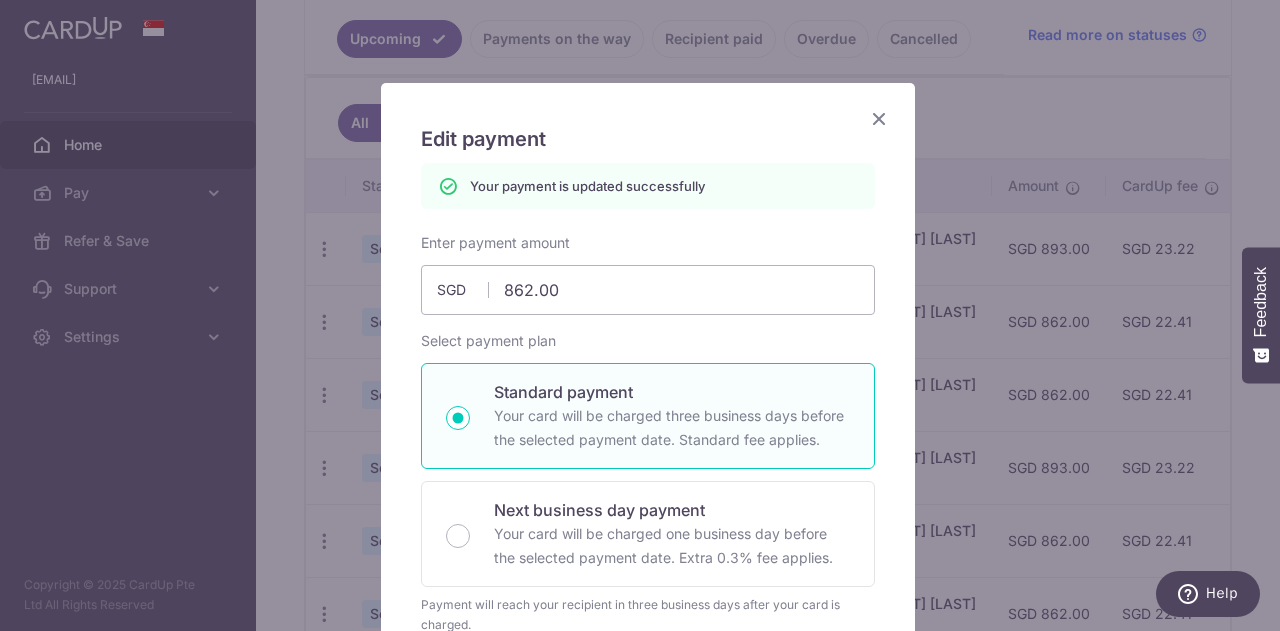scroll, scrollTop: 0, scrollLeft: 0, axis: both 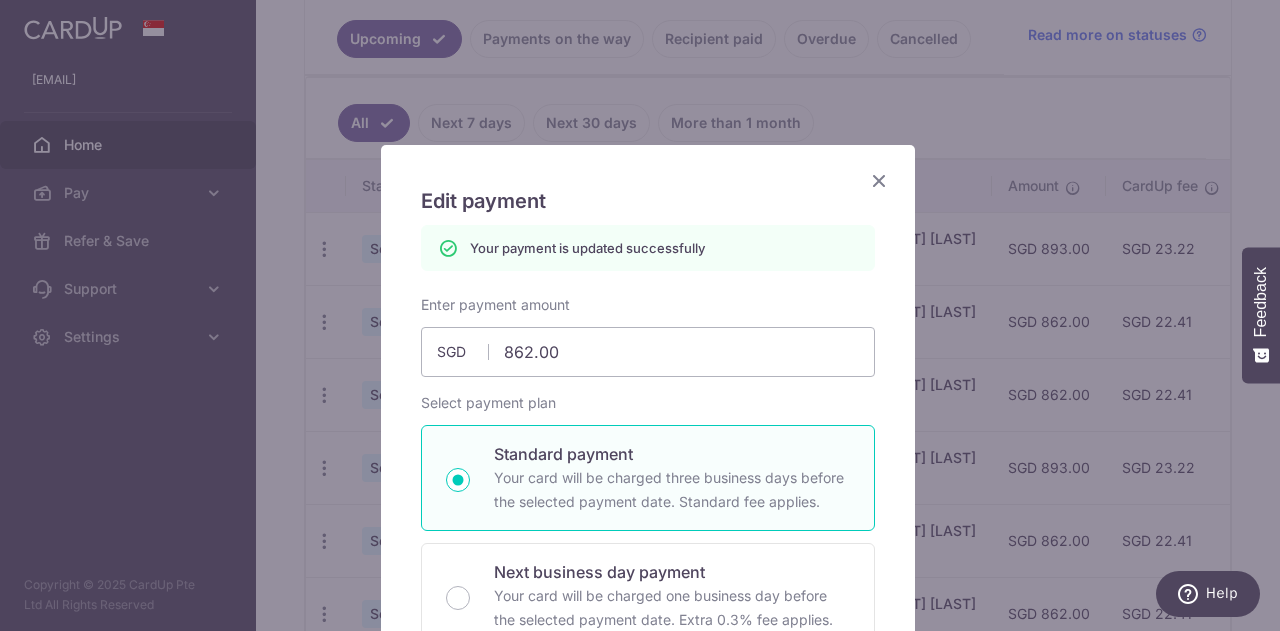 click at bounding box center [879, 180] 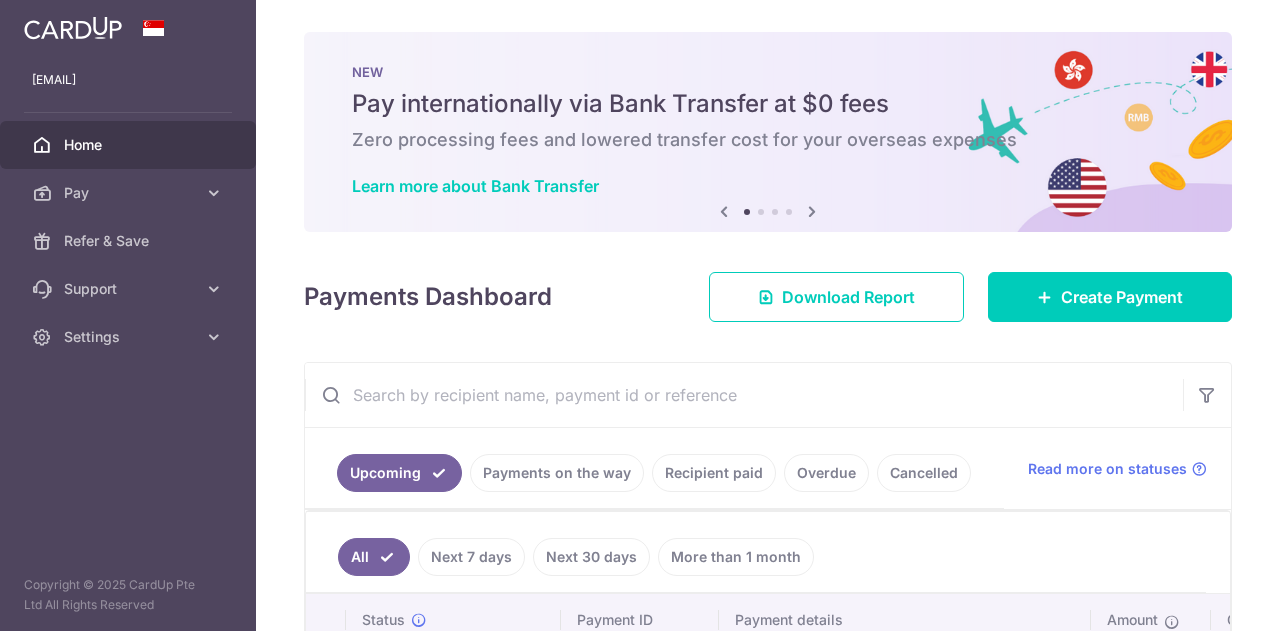 scroll, scrollTop: 0, scrollLeft: 0, axis: both 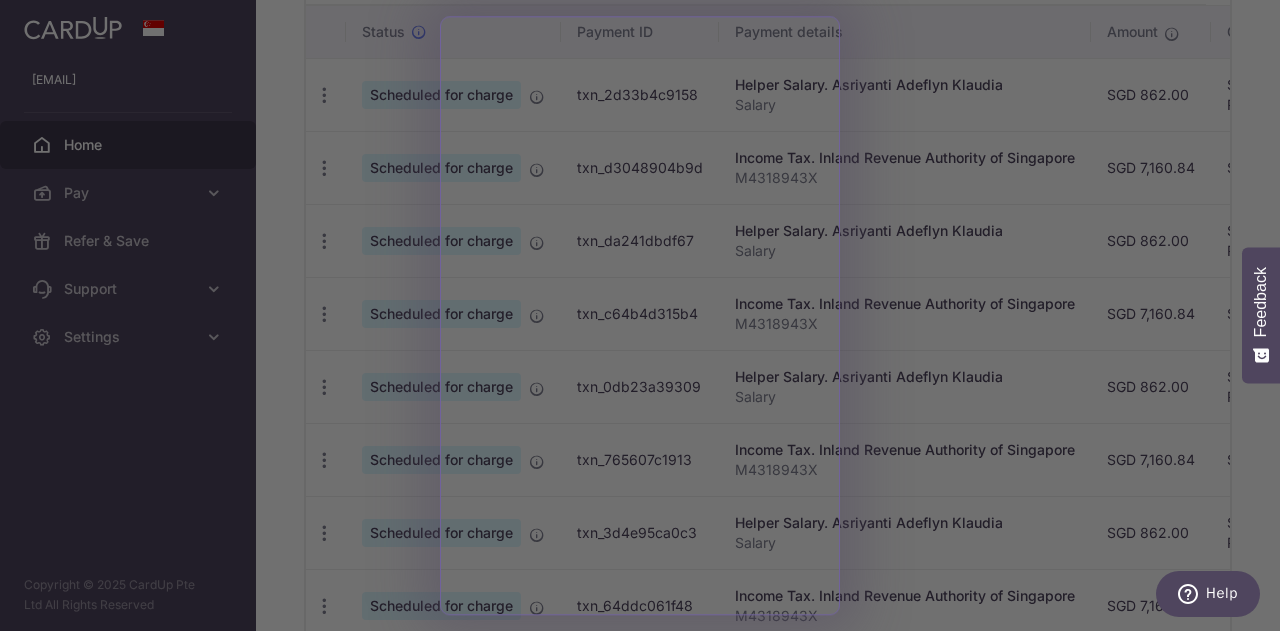 click at bounding box center [646, 318] 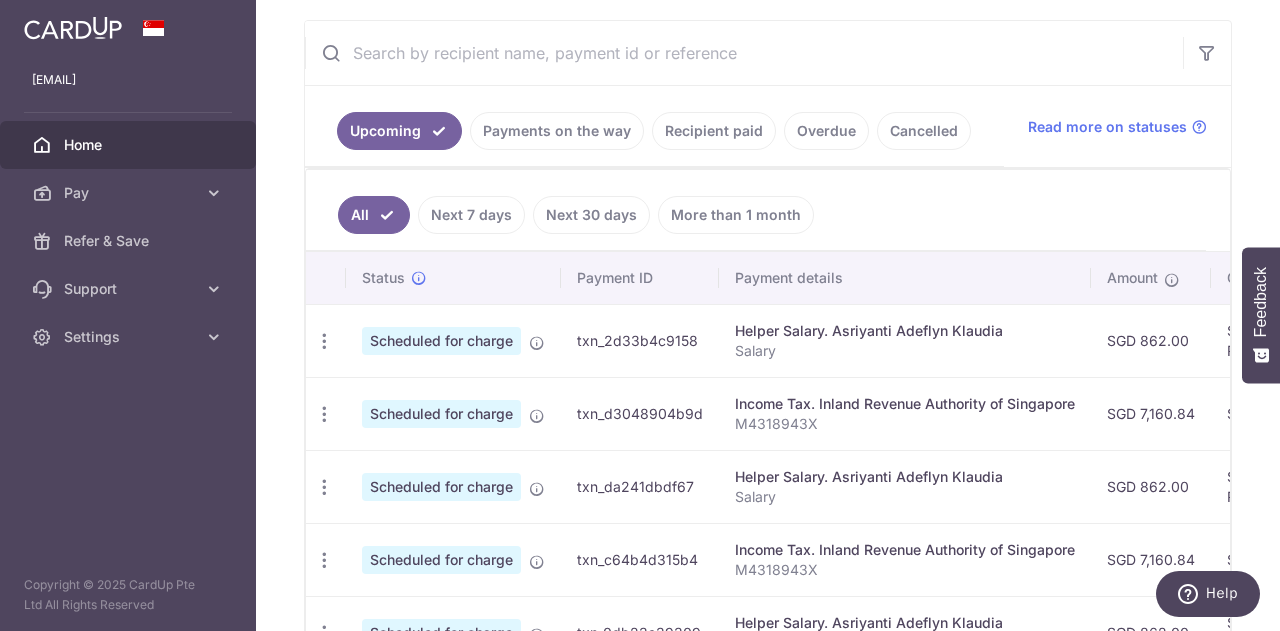 scroll, scrollTop: 915, scrollLeft: 0, axis: vertical 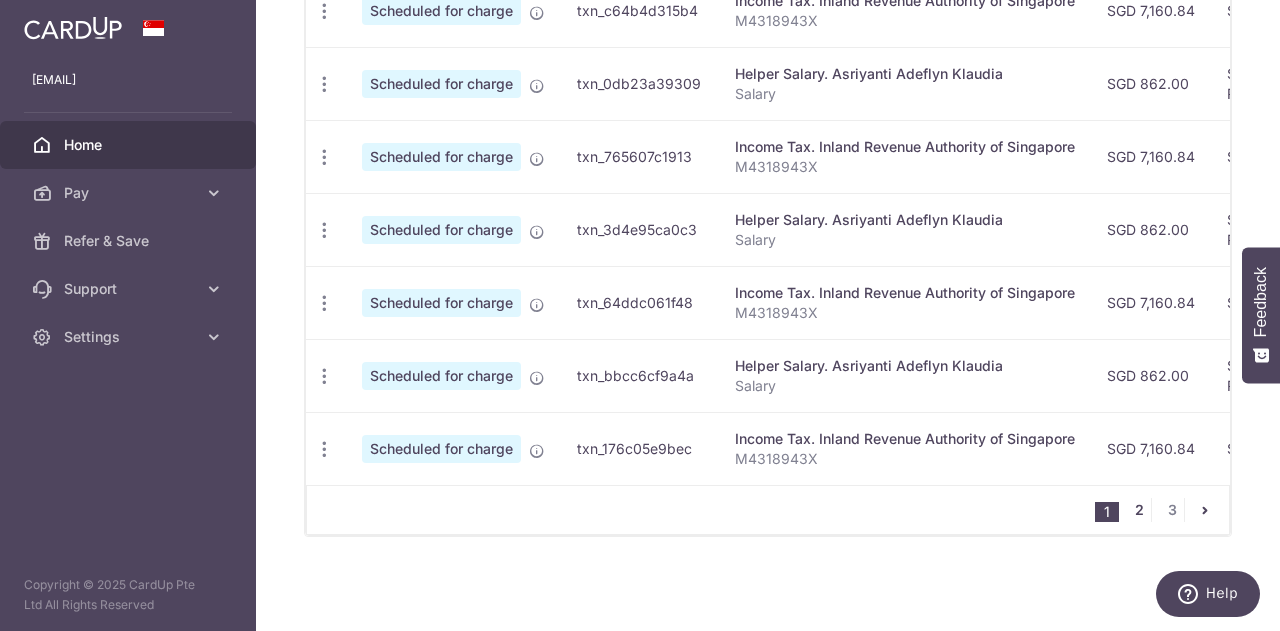 click on "2" at bounding box center (1139, 510) 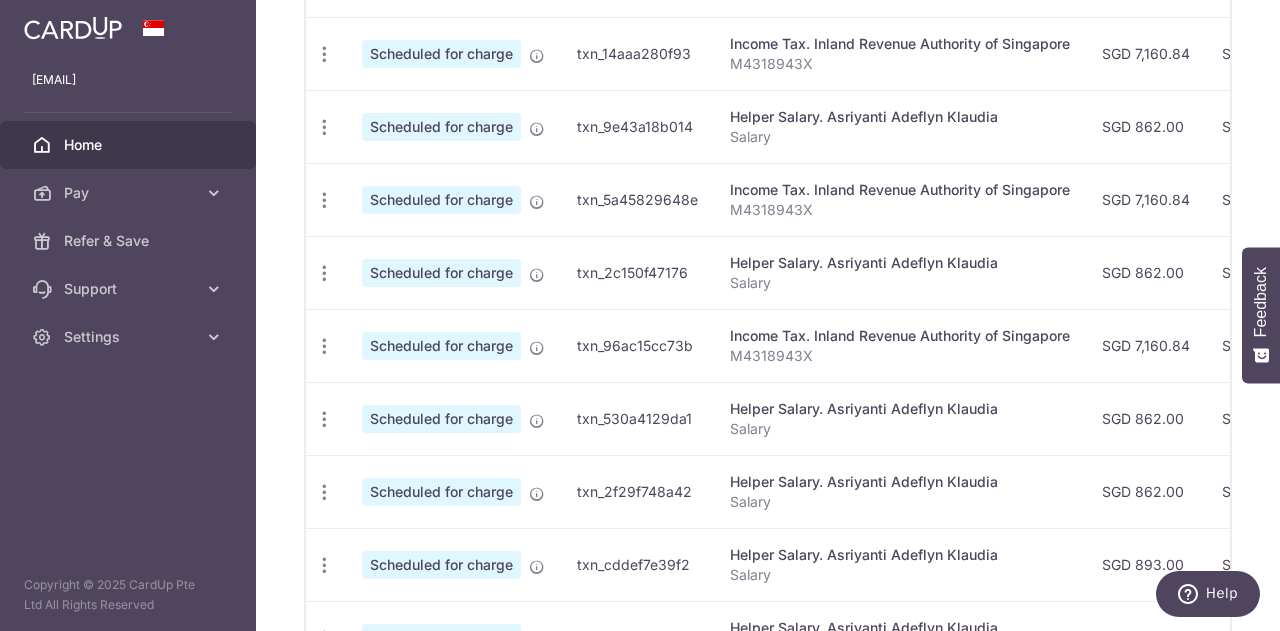 scroll, scrollTop: 915, scrollLeft: 0, axis: vertical 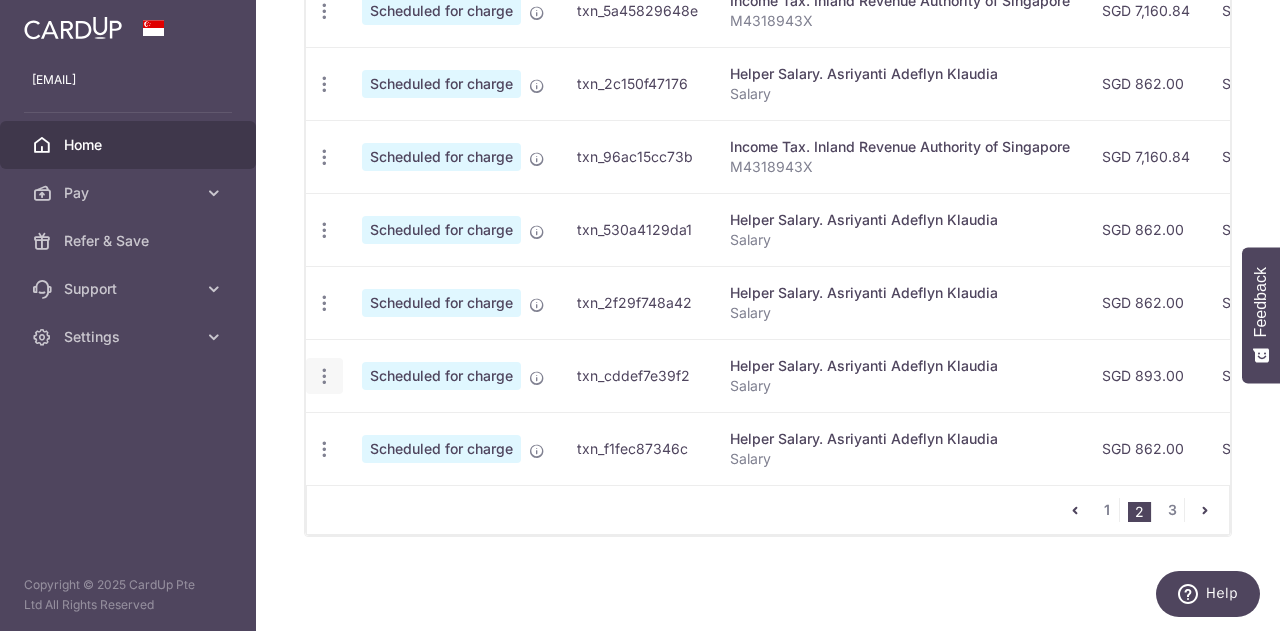click at bounding box center (324, -208) 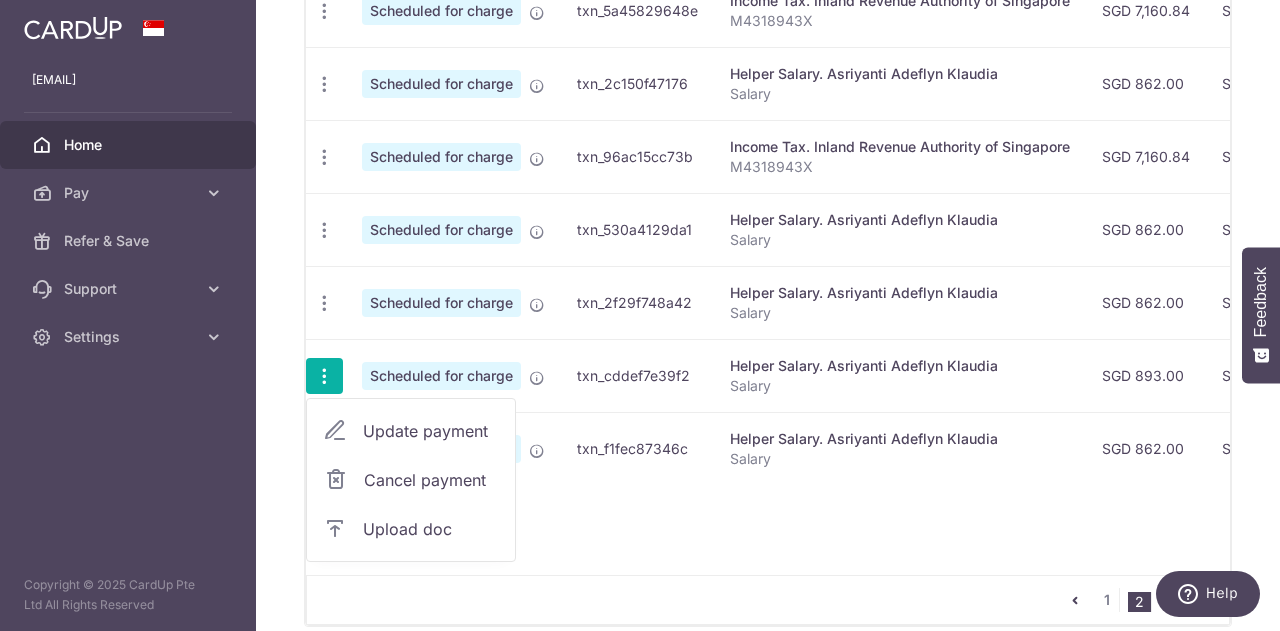 click on "Update payment" at bounding box center (411, 431) 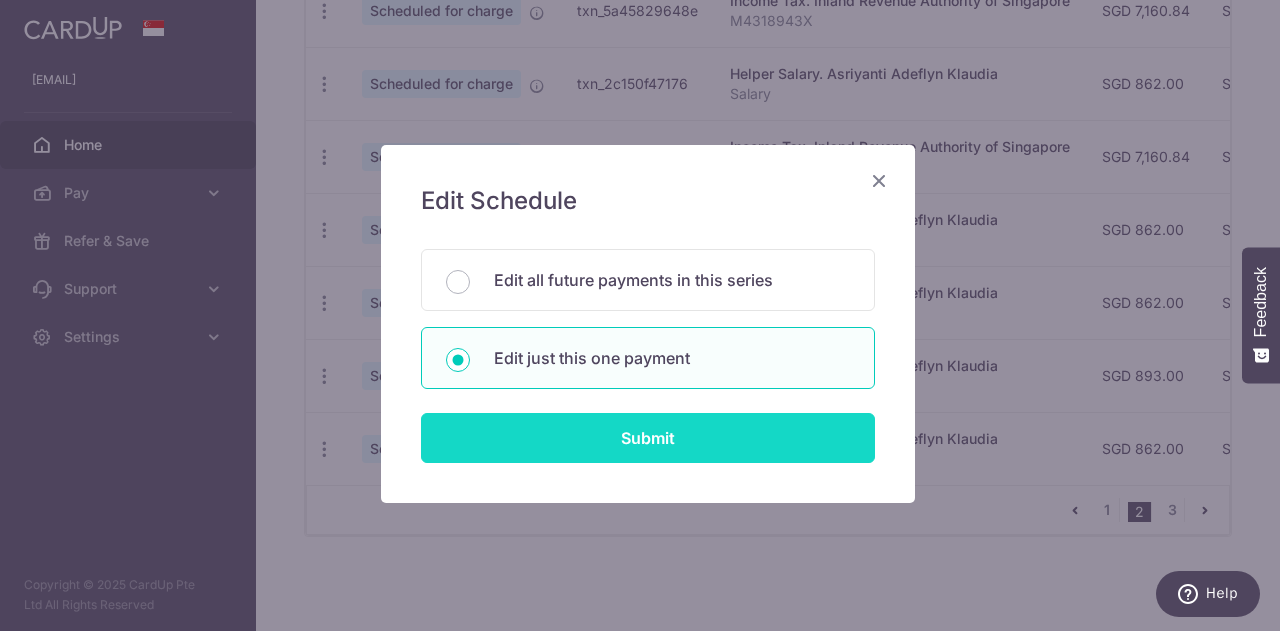 click on "Submit" at bounding box center (648, 438) 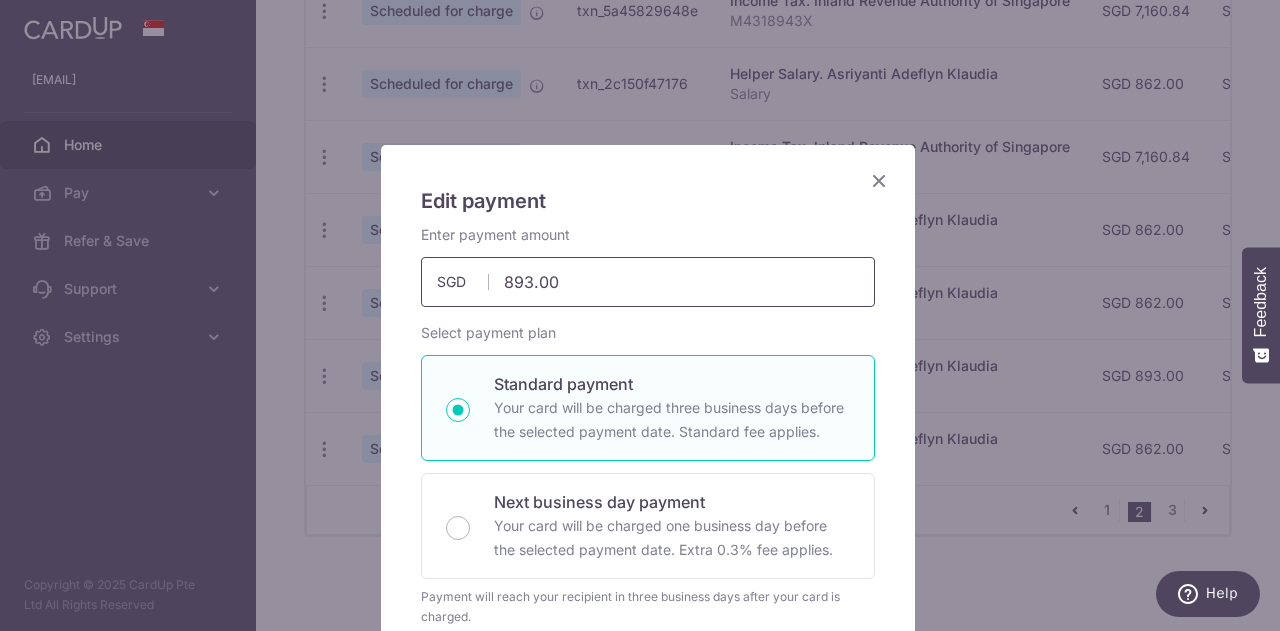 click on "893.00" at bounding box center [648, 282] 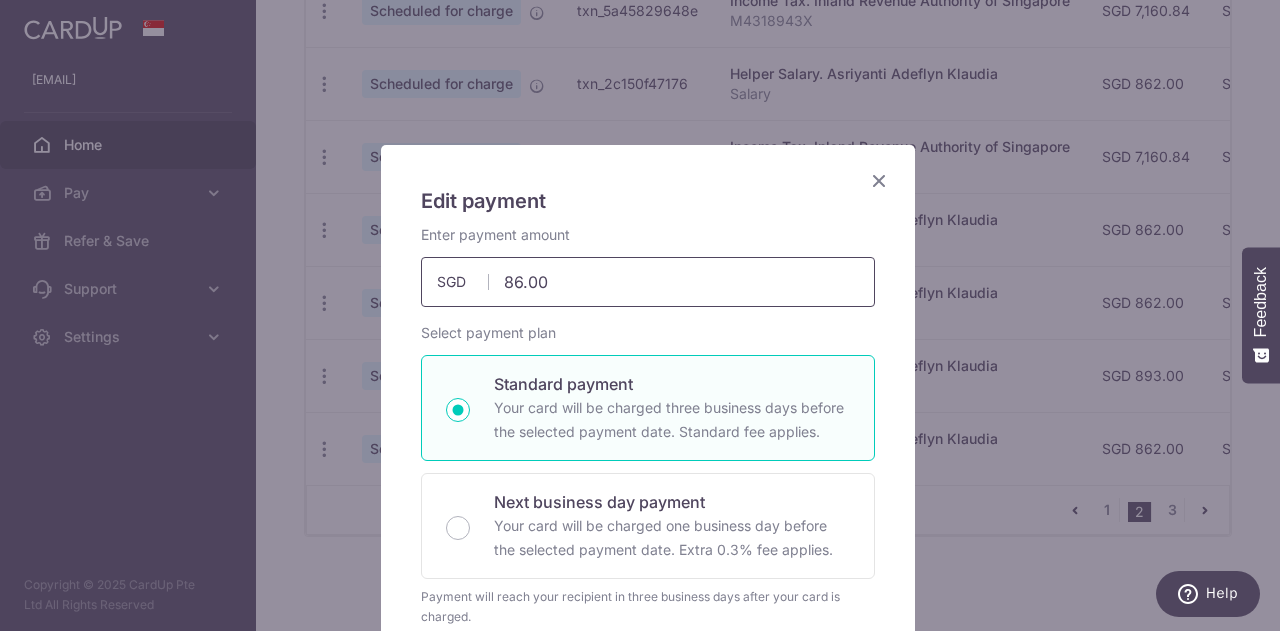 type on "862.00" 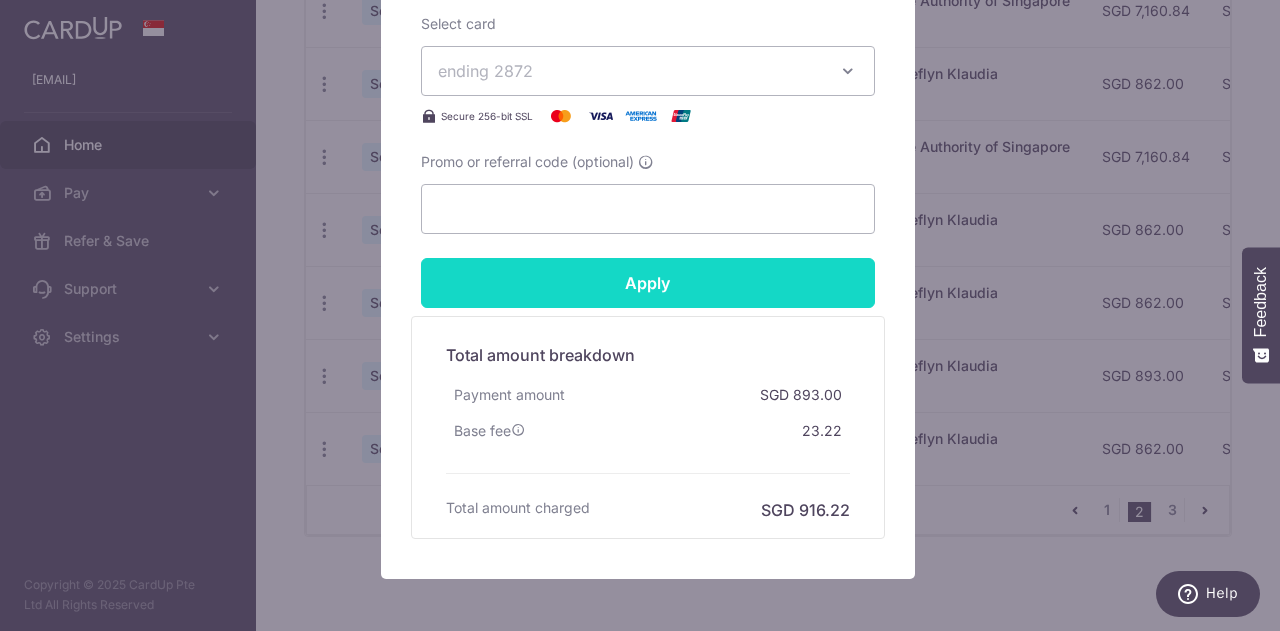 click on "Apply" at bounding box center (648, 283) 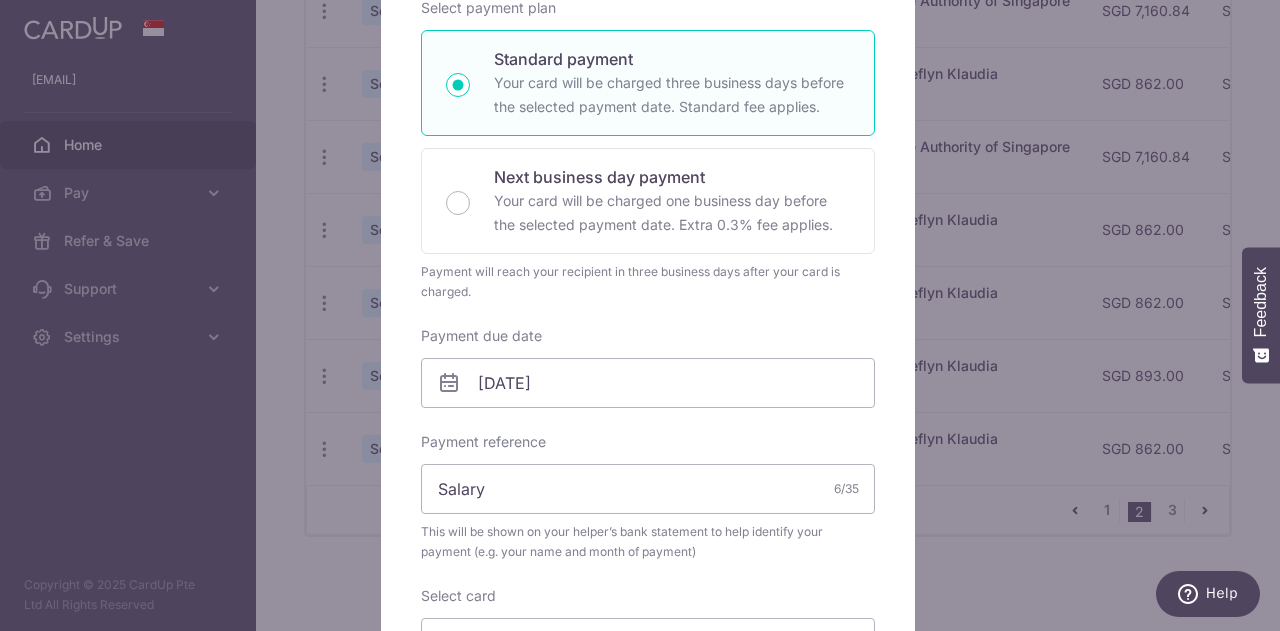 scroll, scrollTop: 0, scrollLeft: 0, axis: both 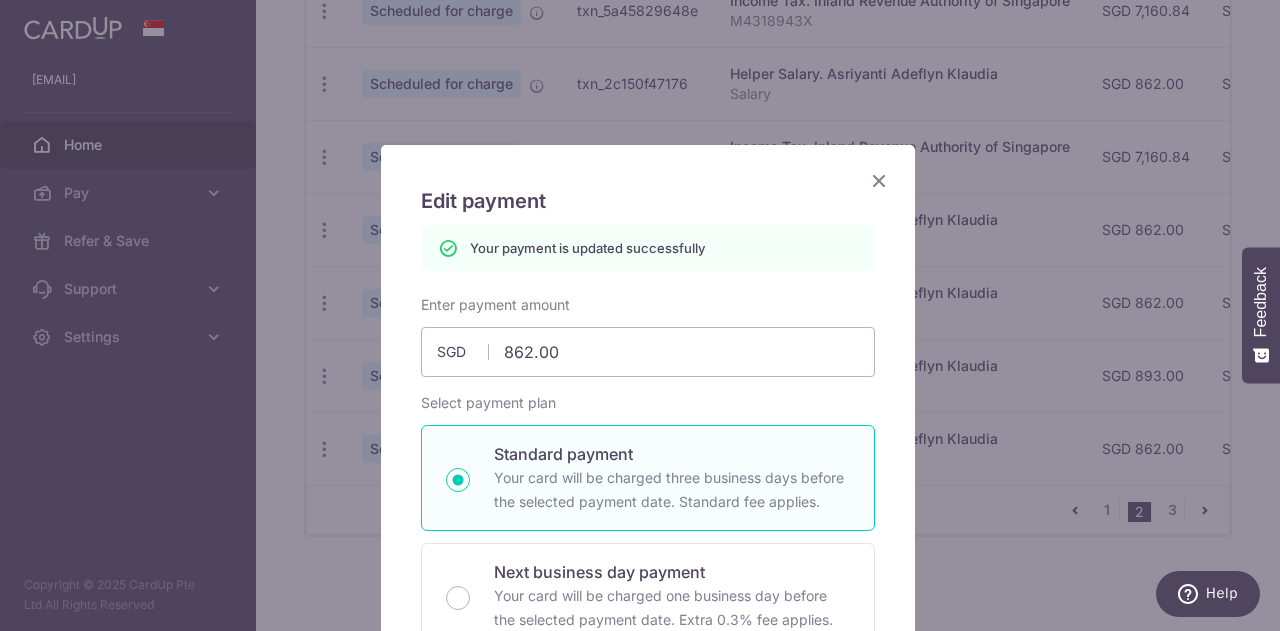 click on "Edit payment
By clicking apply,  you will make changes to all   payments to  [FIRST] [LAST] [LAST]  scheduled from
[DATE].
By clicking below, you confirm you are editing this payment to  [FIRST] [LAST] [LAST]  on
[DATE] .
Your payment is updated successfully
862.00" at bounding box center [648, 845] 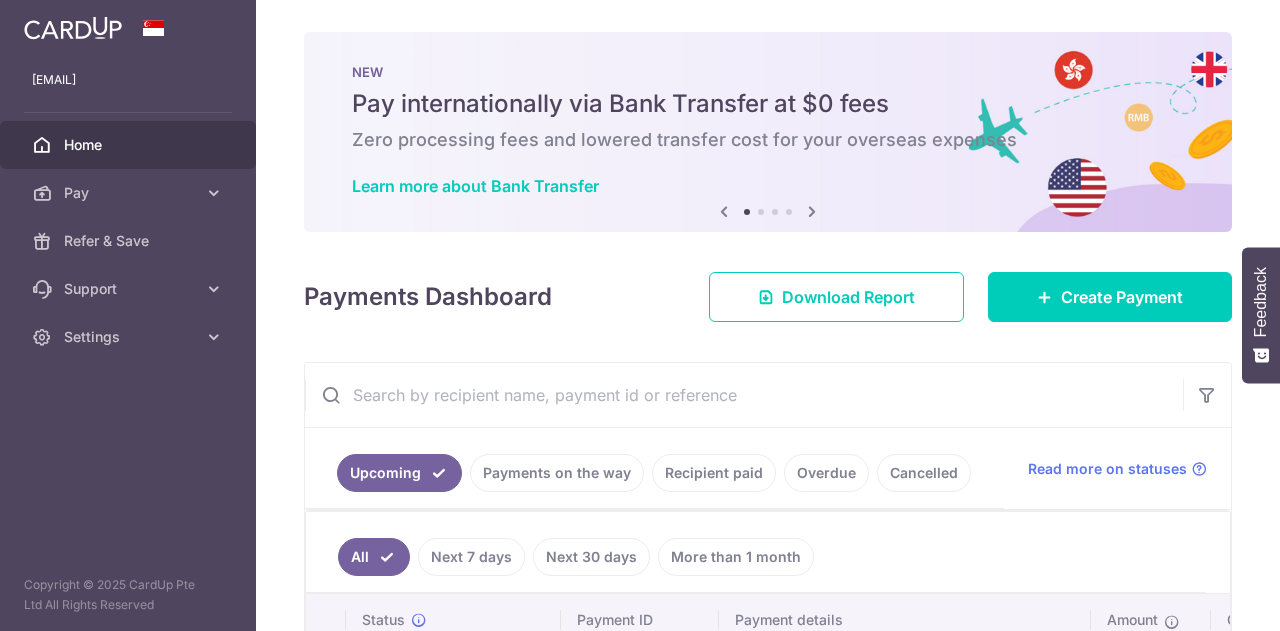 scroll, scrollTop: 0, scrollLeft: 0, axis: both 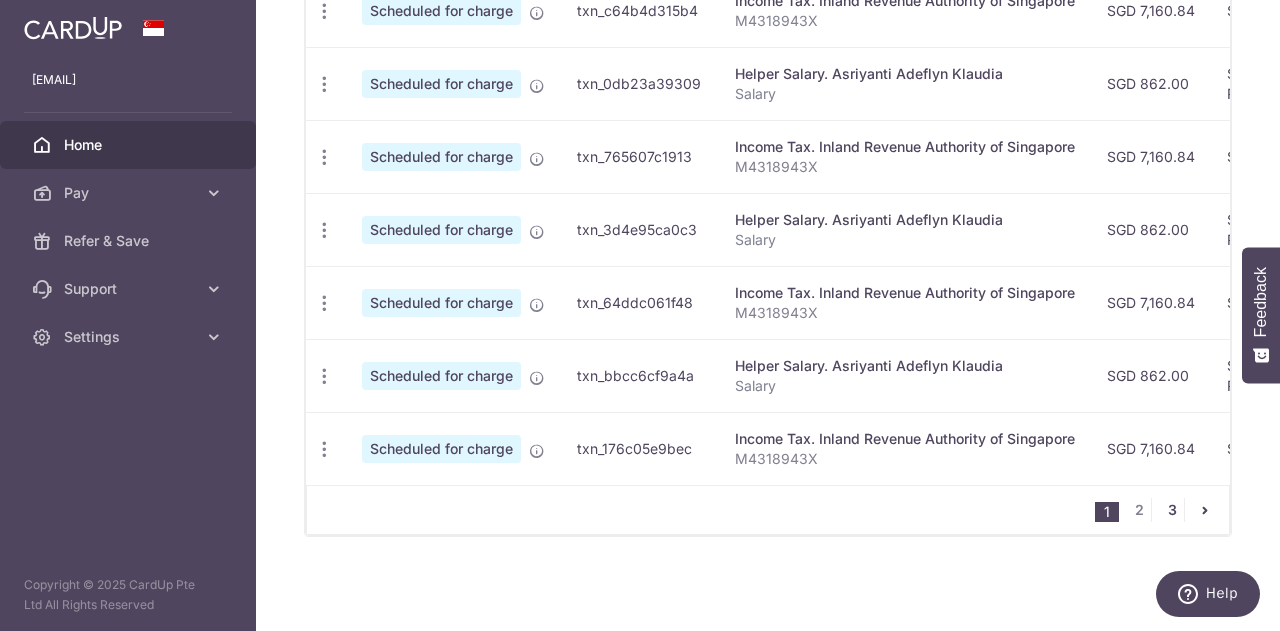 click on "3" at bounding box center (1172, 510) 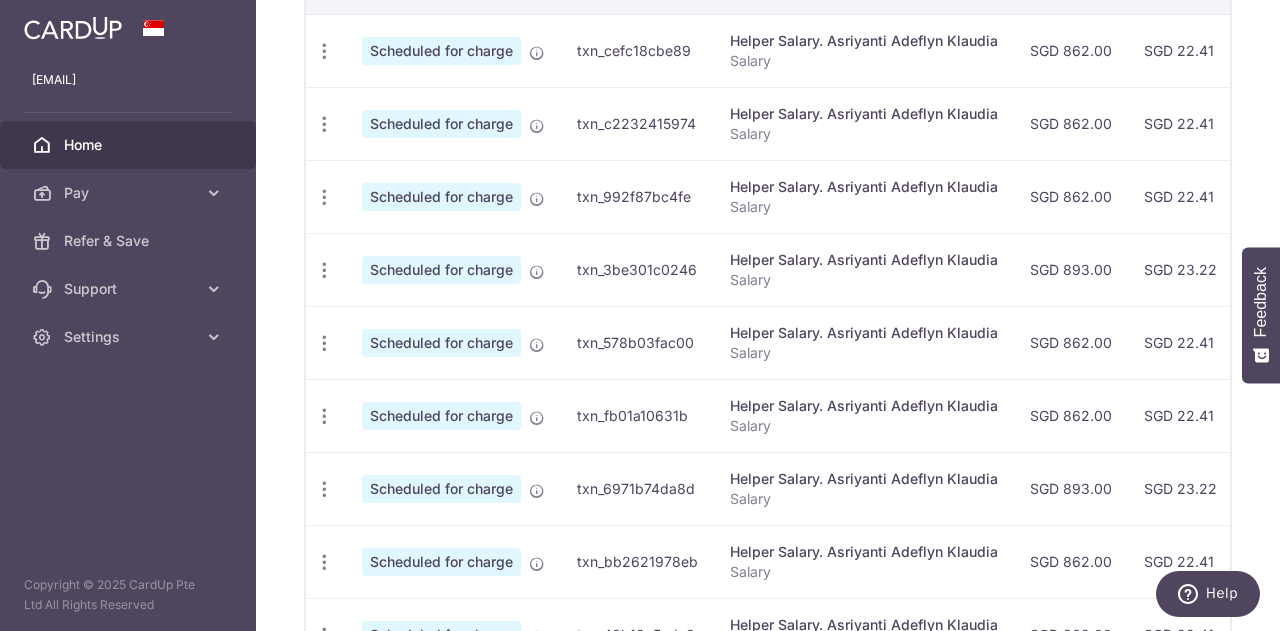 scroll, scrollTop: 654, scrollLeft: 0, axis: vertical 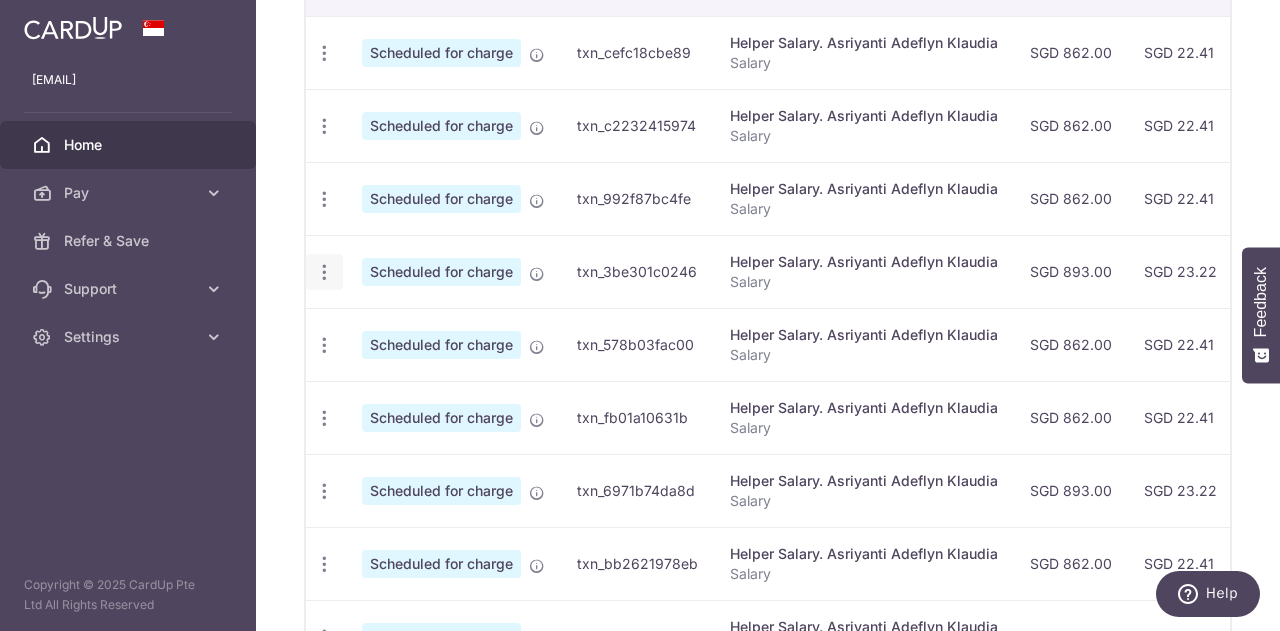 click on "Update payment
Cancel payment
Upload doc" at bounding box center (324, 272) 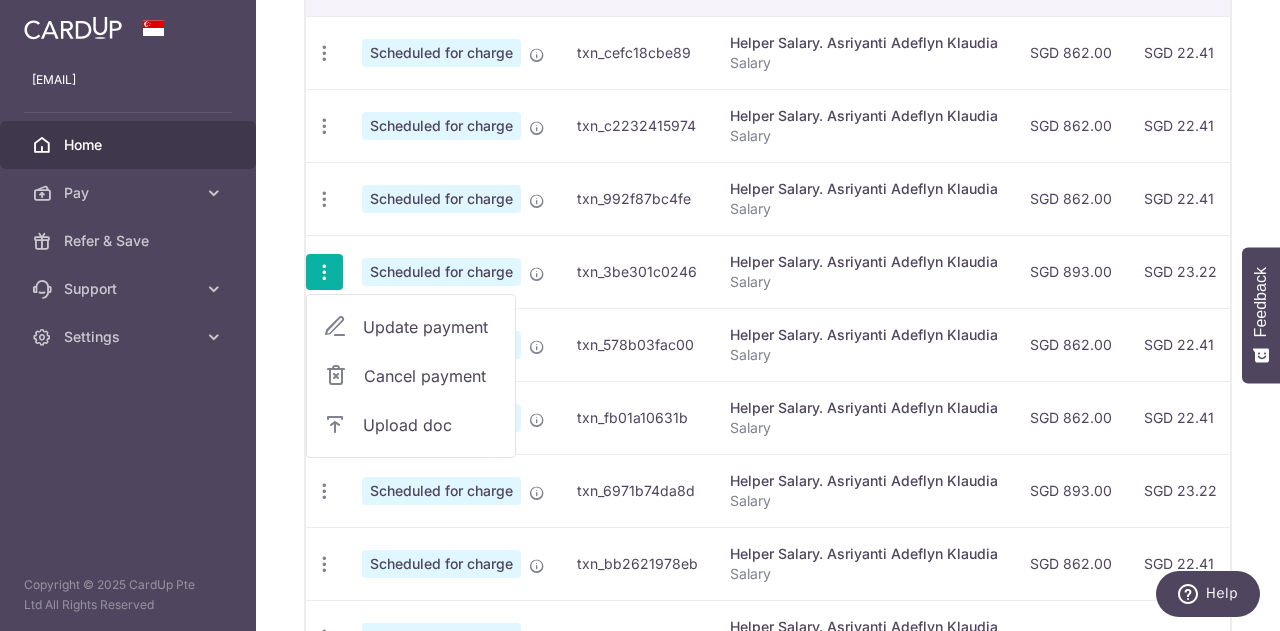 click on "Update payment" at bounding box center (411, 327) 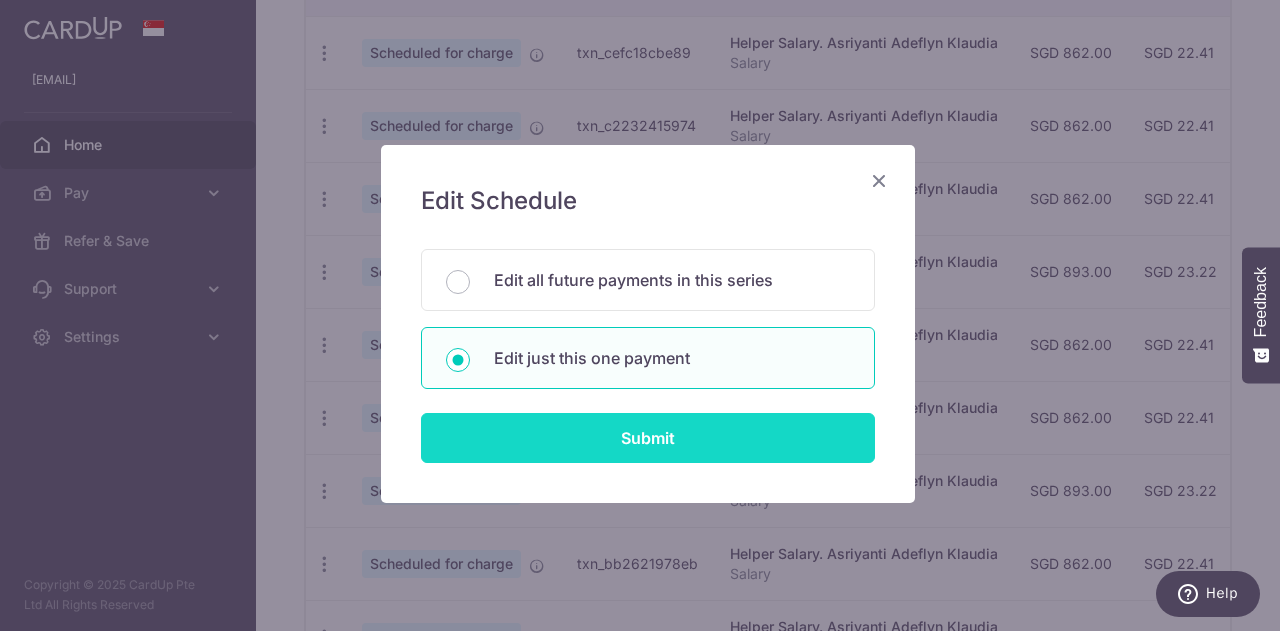 click on "Submit" at bounding box center [648, 438] 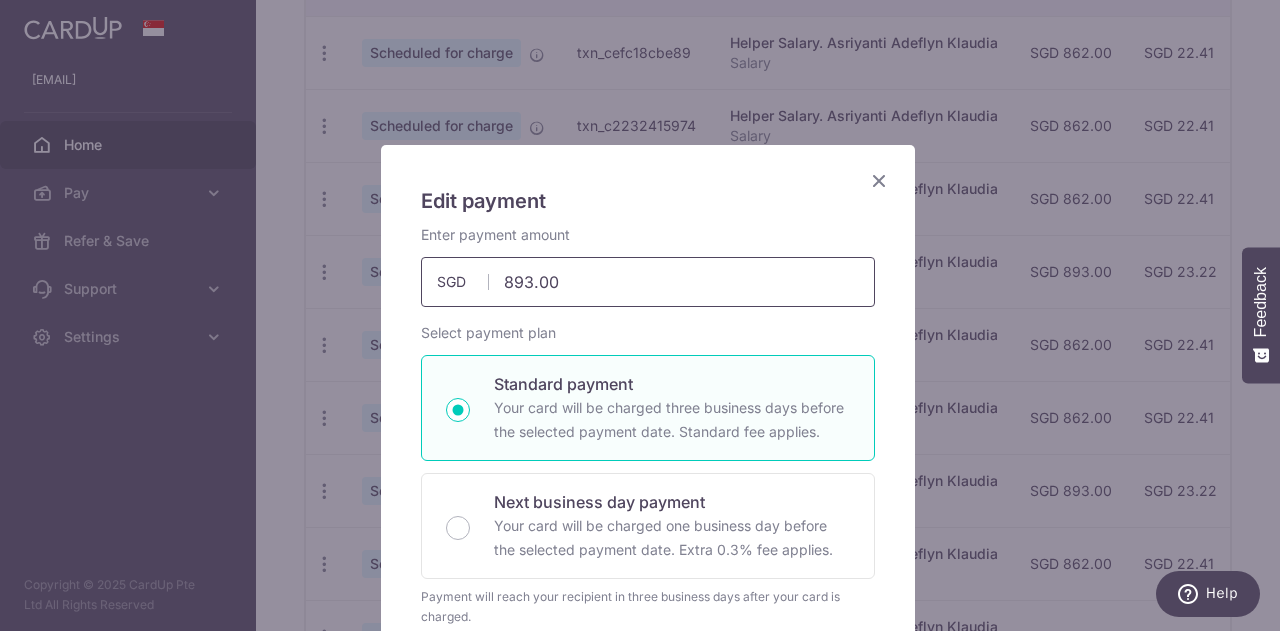 click on "893.00" at bounding box center (648, 282) 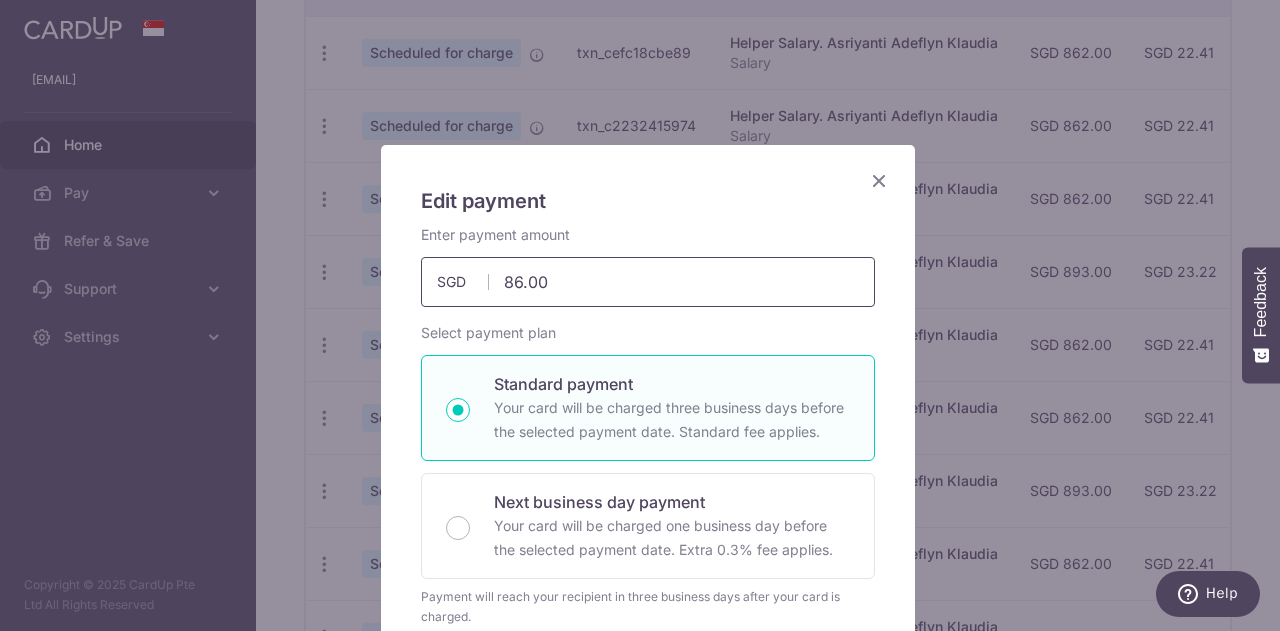 type on "862.00" 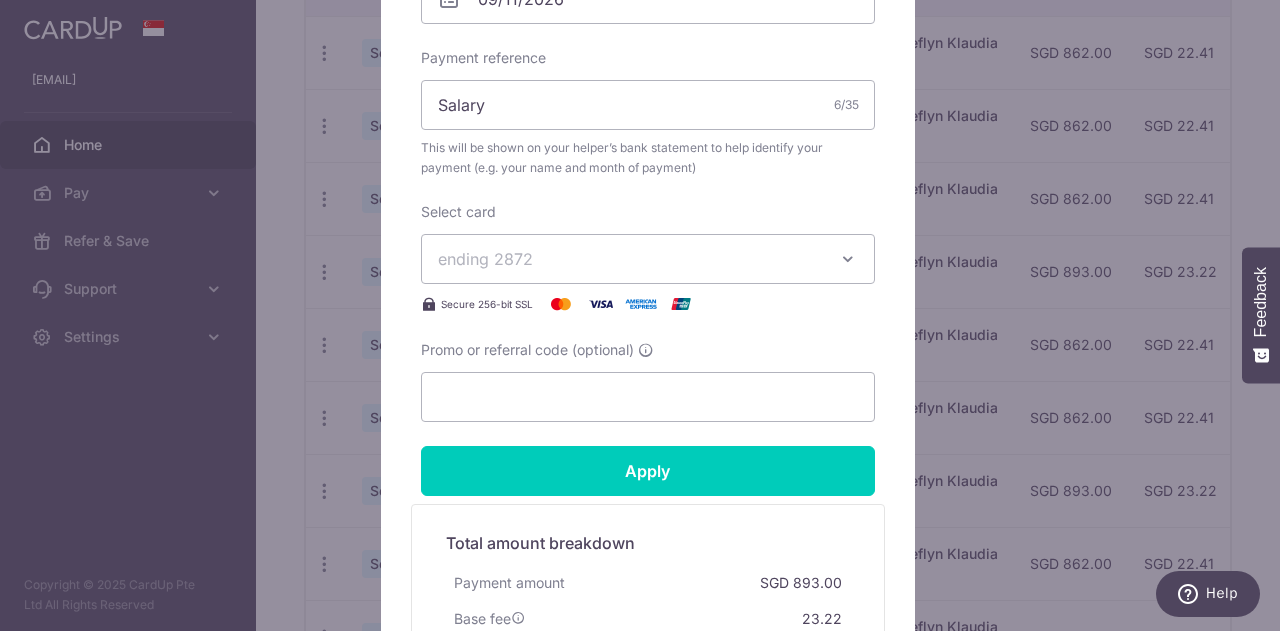 scroll, scrollTop: 712, scrollLeft: 0, axis: vertical 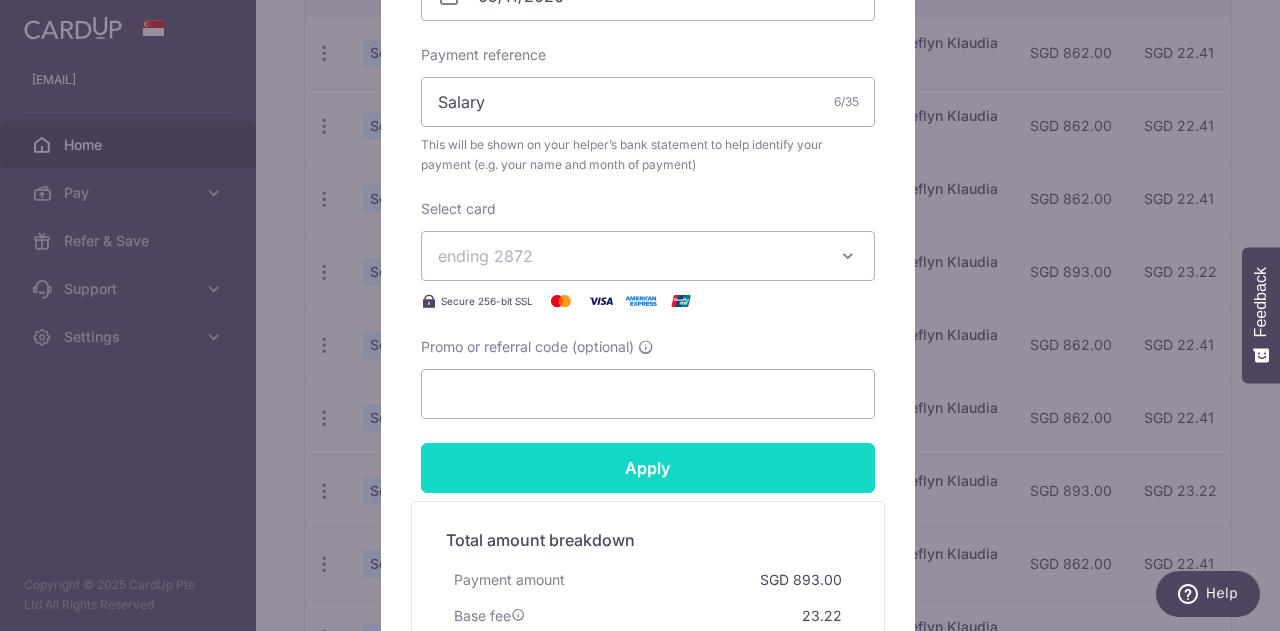 click on "Apply" at bounding box center (648, 468) 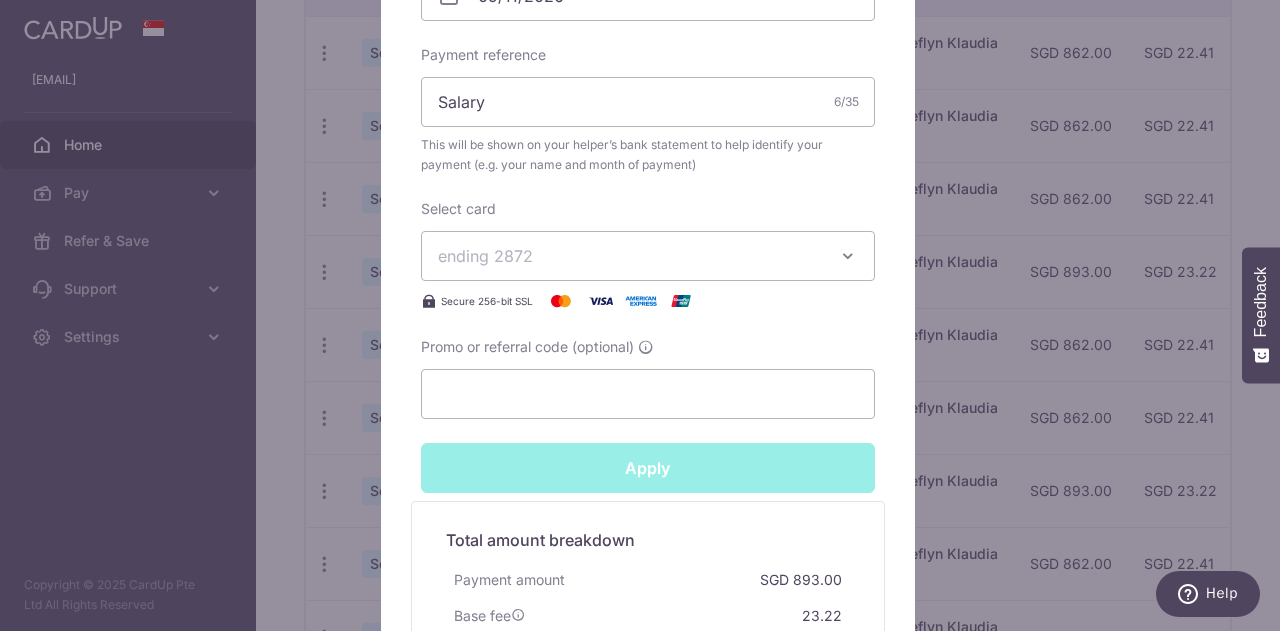 type on "Successfully Applied" 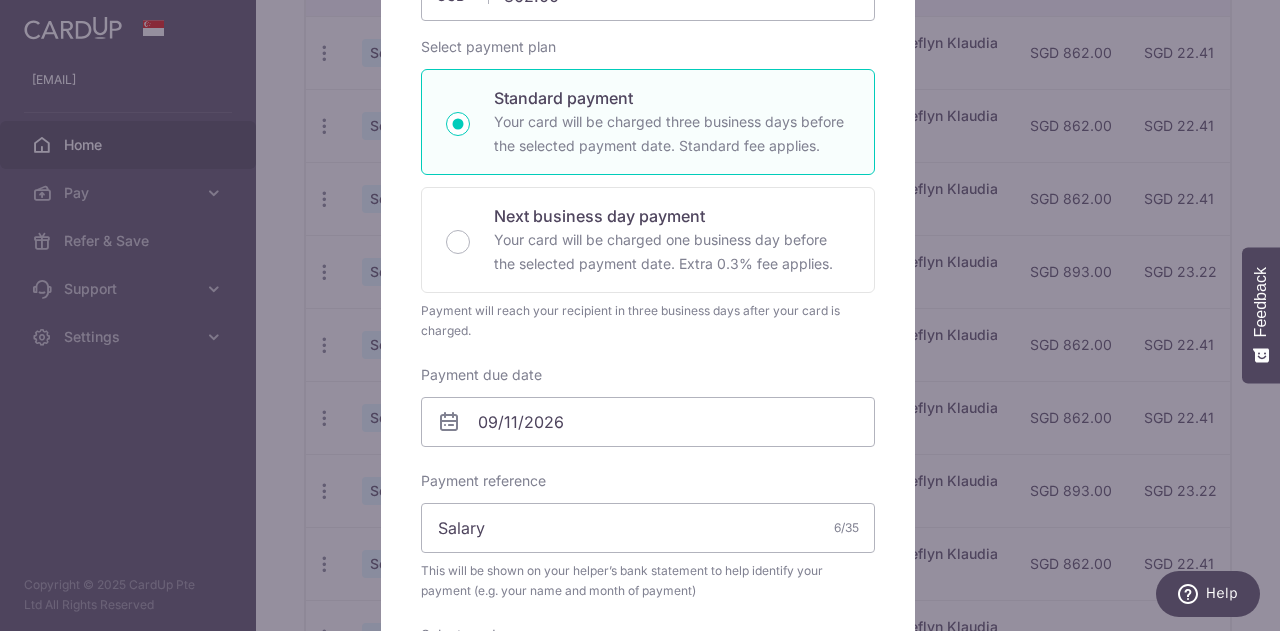scroll, scrollTop: 0, scrollLeft: 0, axis: both 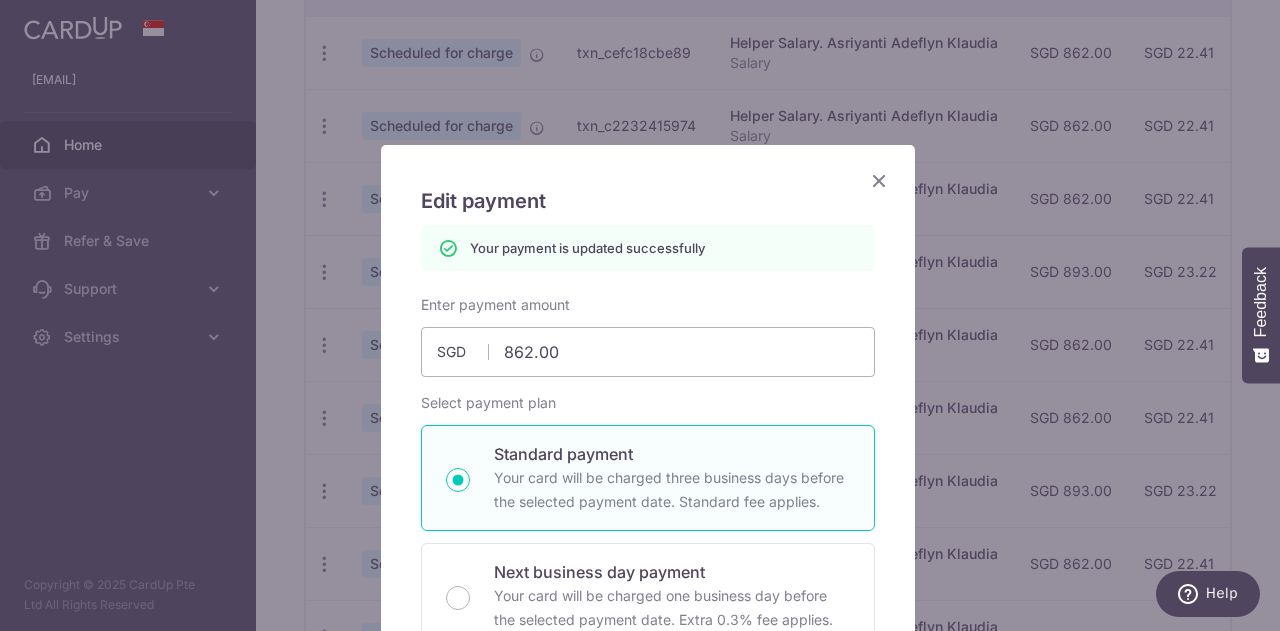 click at bounding box center [879, 180] 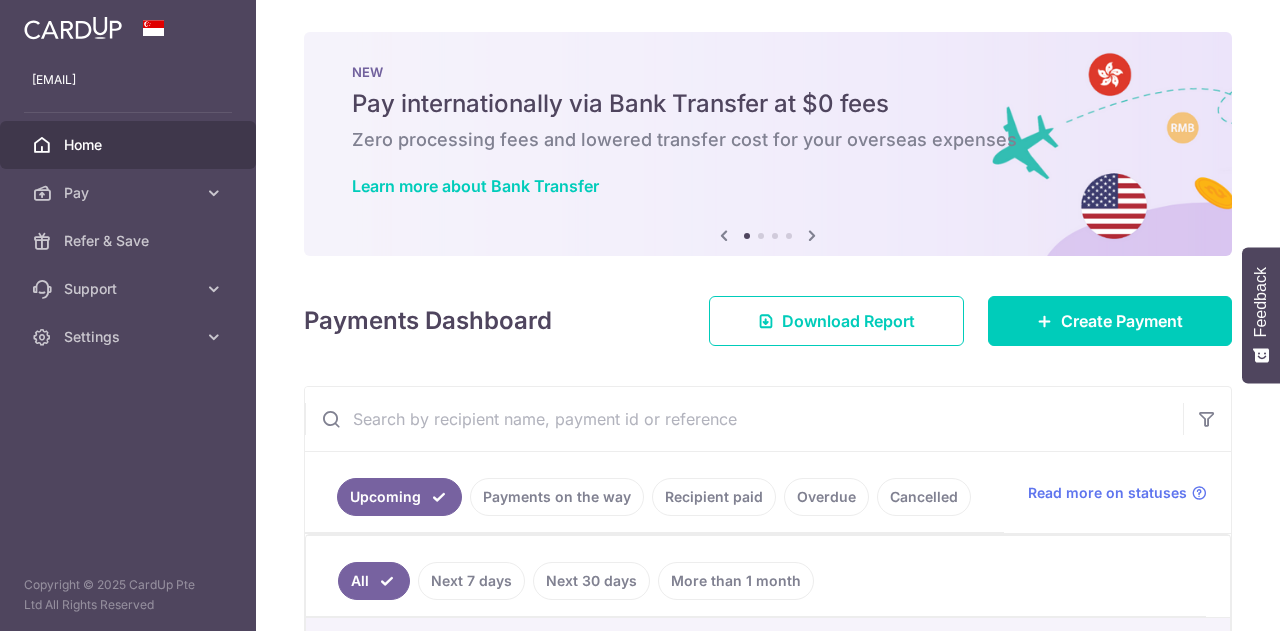 scroll, scrollTop: 0, scrollLeft: 0, axis: both 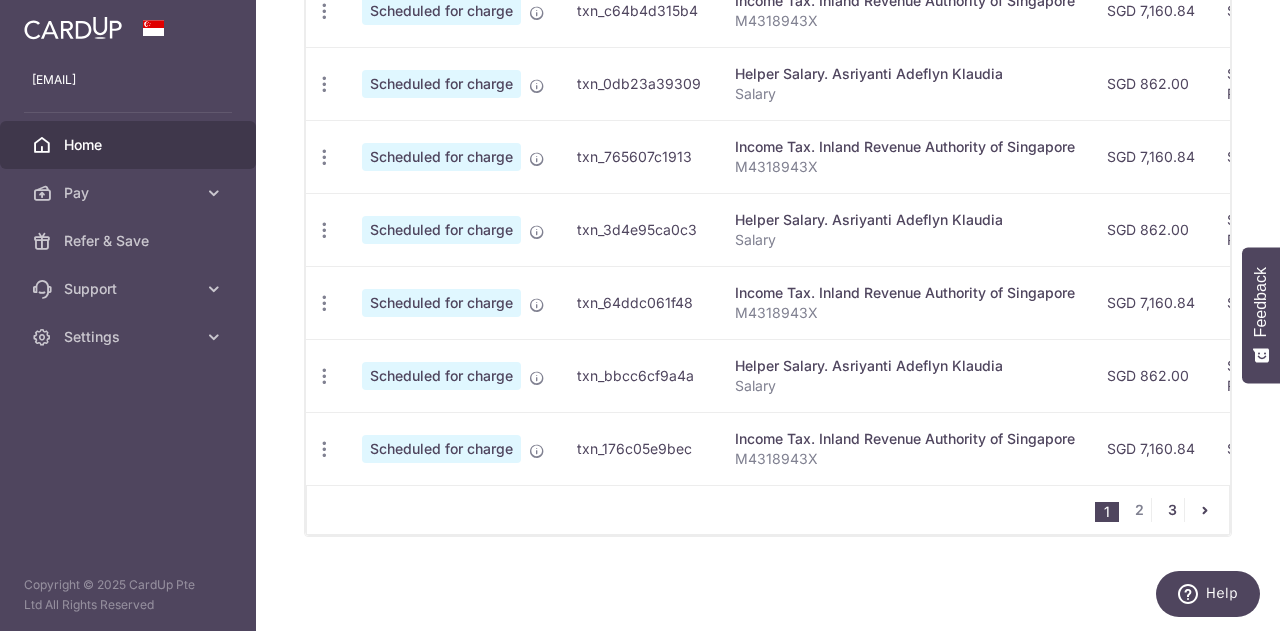 click on "3" at bounding box center (1172, 510) 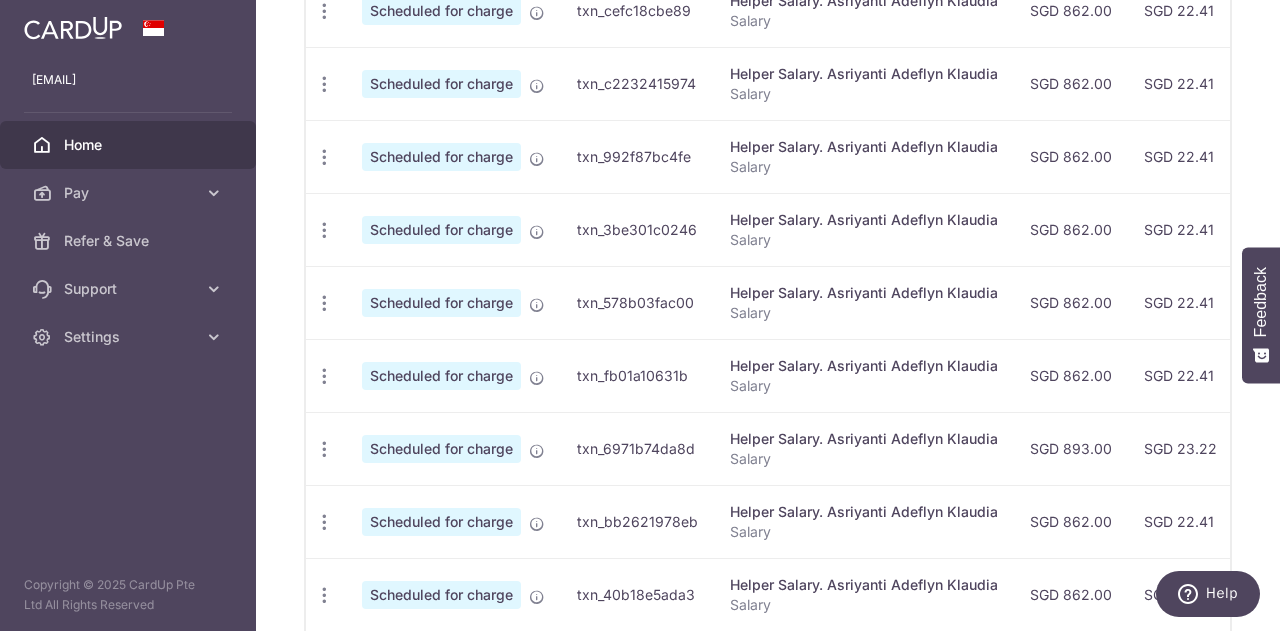 scroll, scrollTop: 842, scrollLeft: 0, axis: vertical 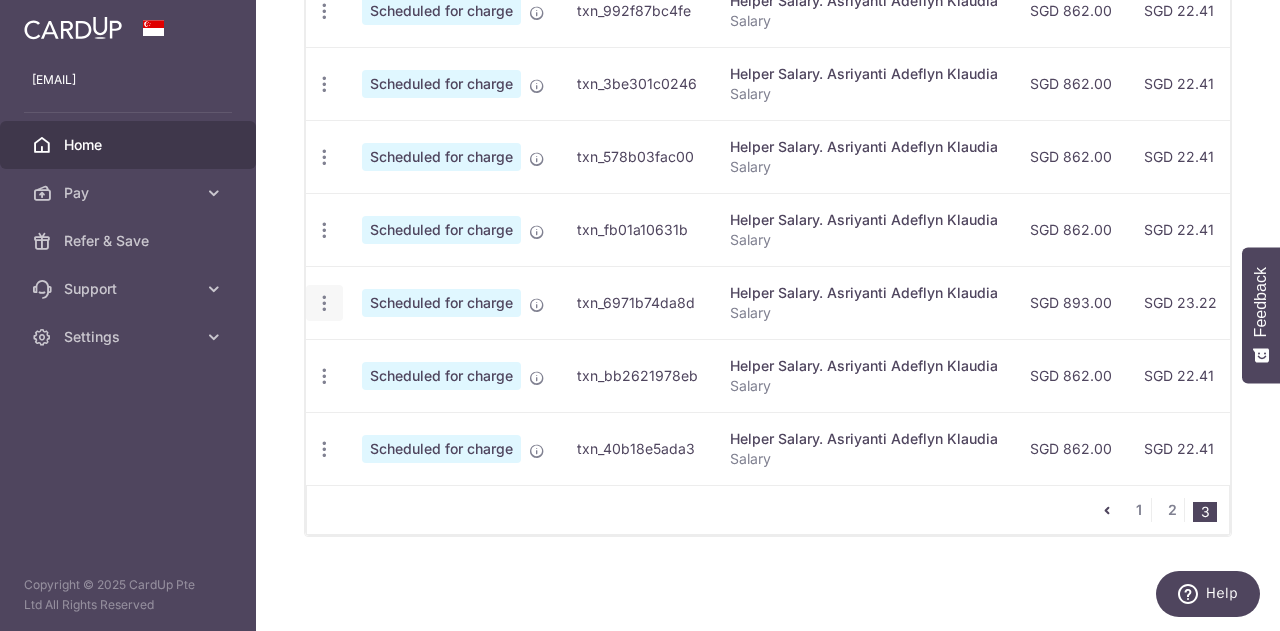 click at bounding box center [324, -135] 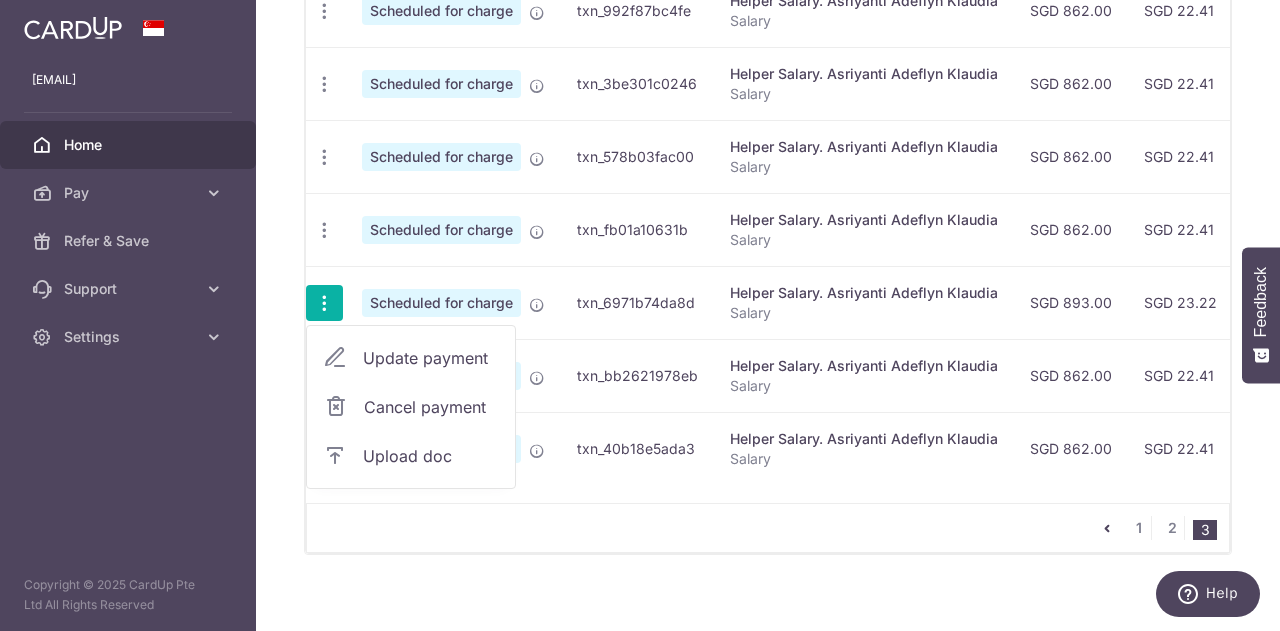 click on "Update payment" at bounding box center [411, 358] 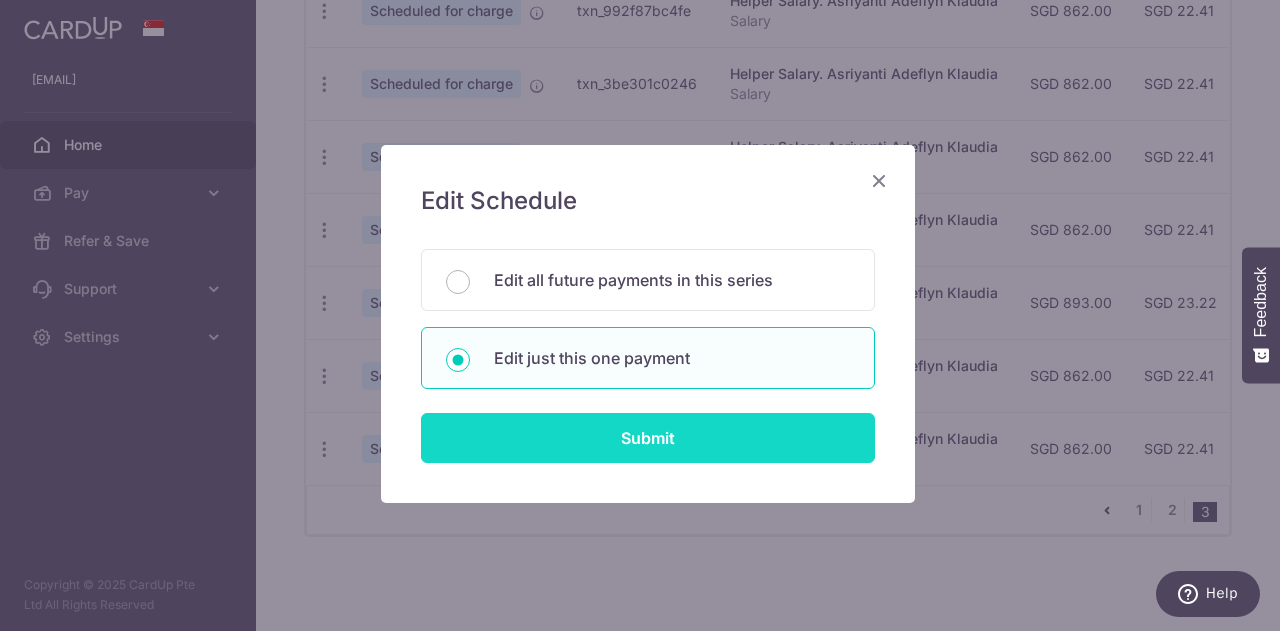 click on "Submit" at bounding box center [648, 438] 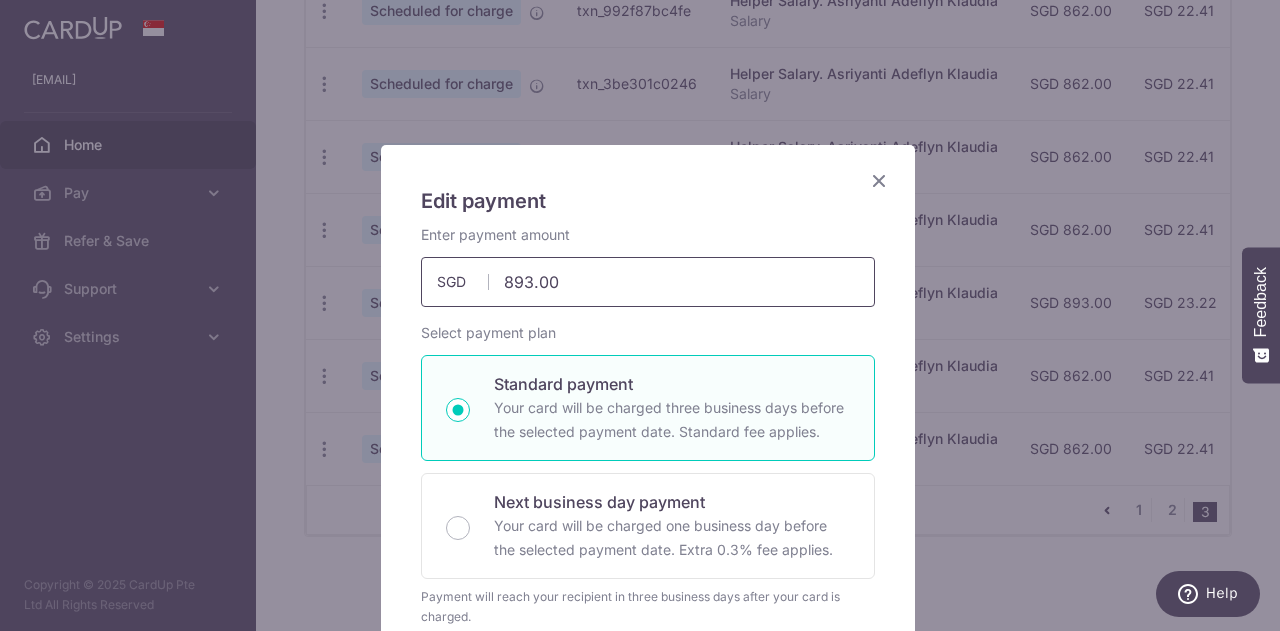 click on "893.00" at bounding box center [648, 282] 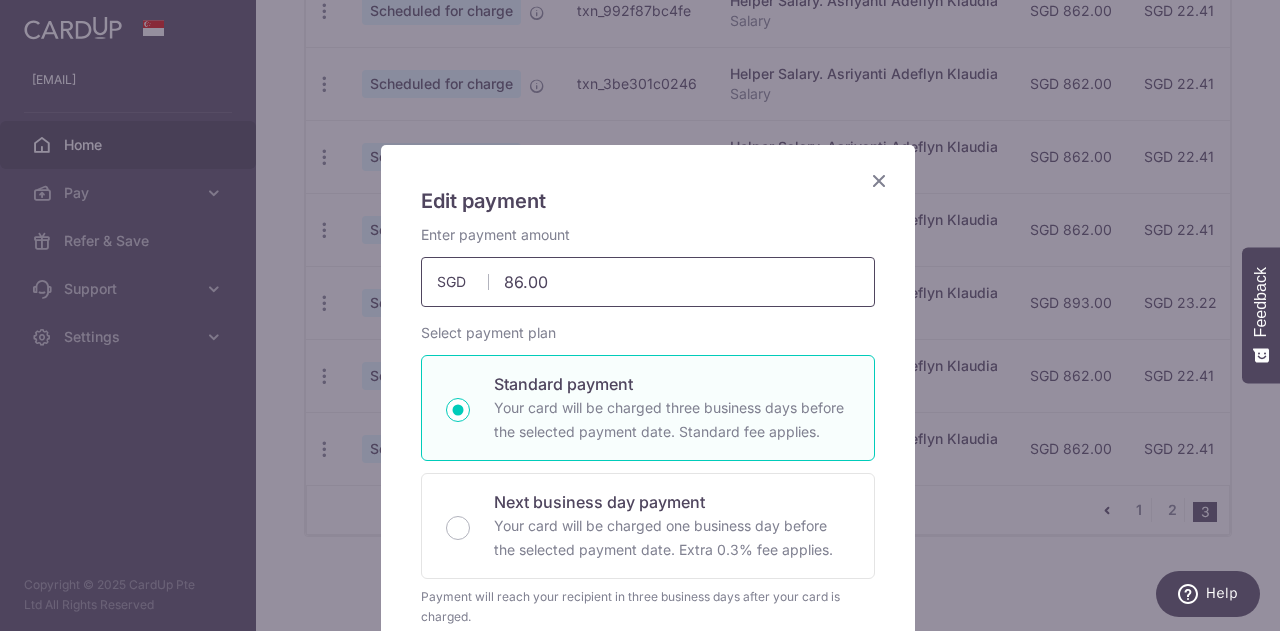 type on "862.00" 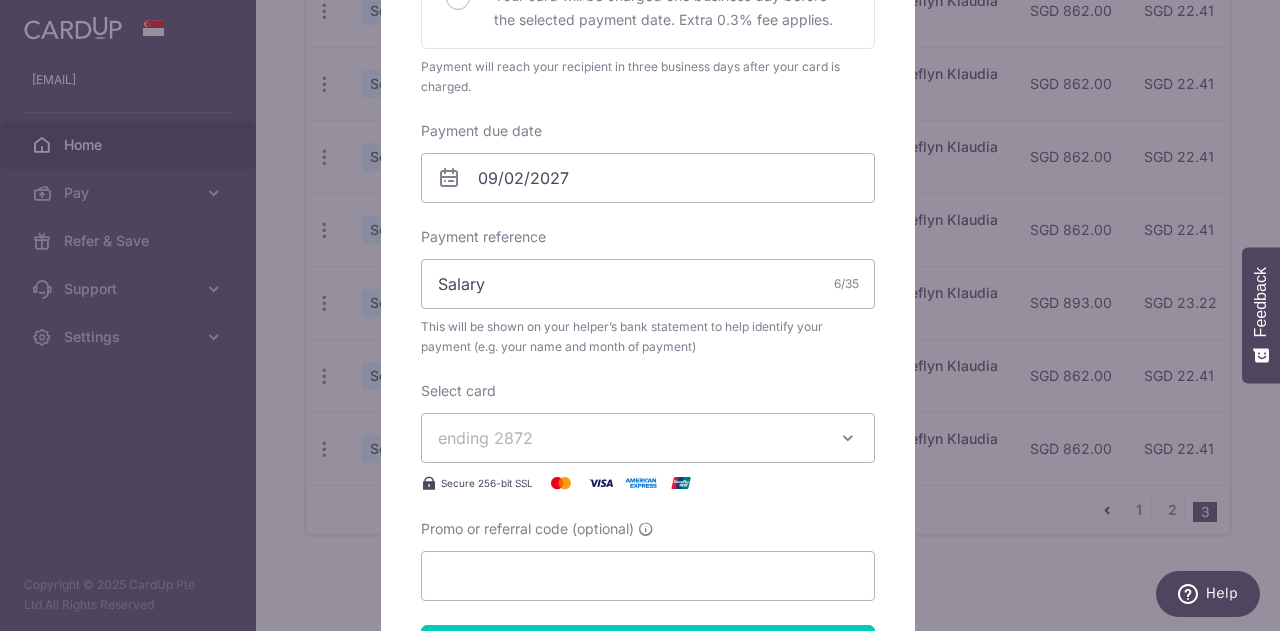 scroll, scrollTop: 985, scrollLeft: 0, axis: vertical 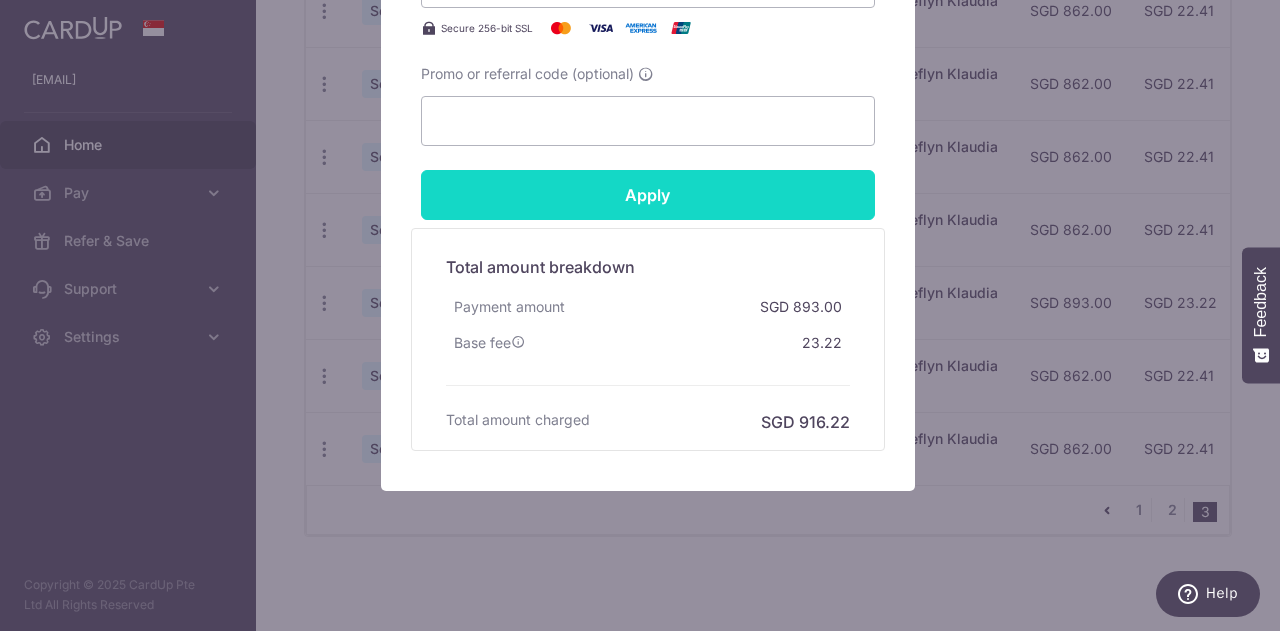 click on "Apply" at bounding box center (648, 195) 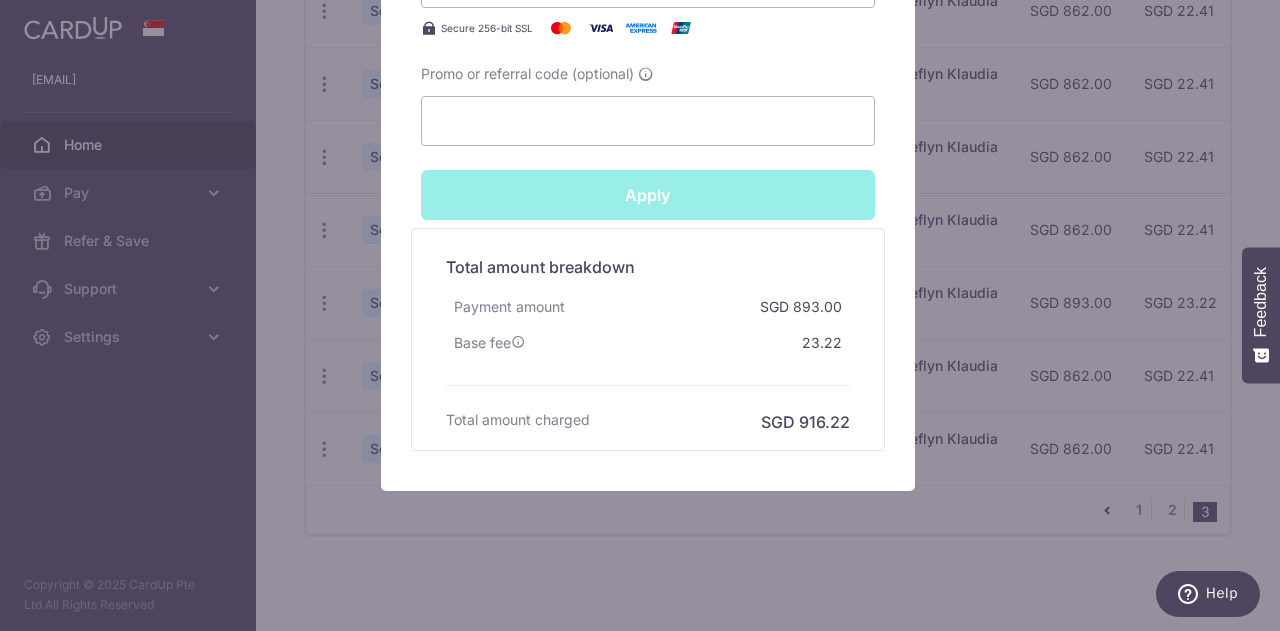 type on "Successfully Applied" 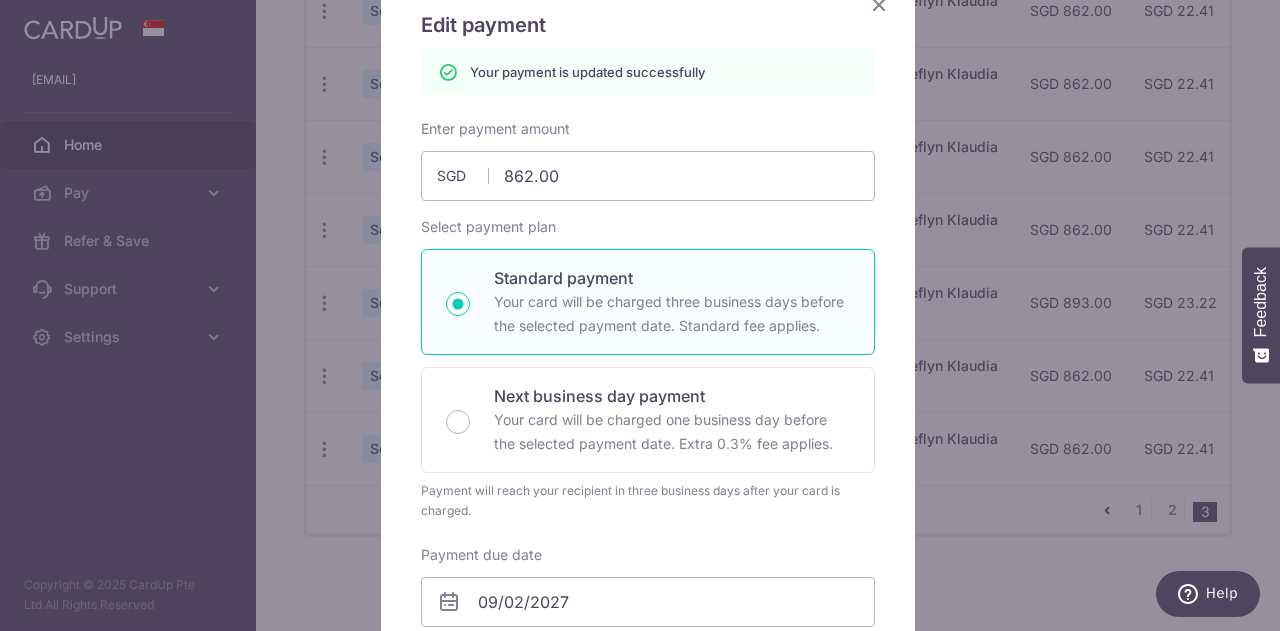 scroll, scrollTop: 0, scrollLeft: 0, axis: both 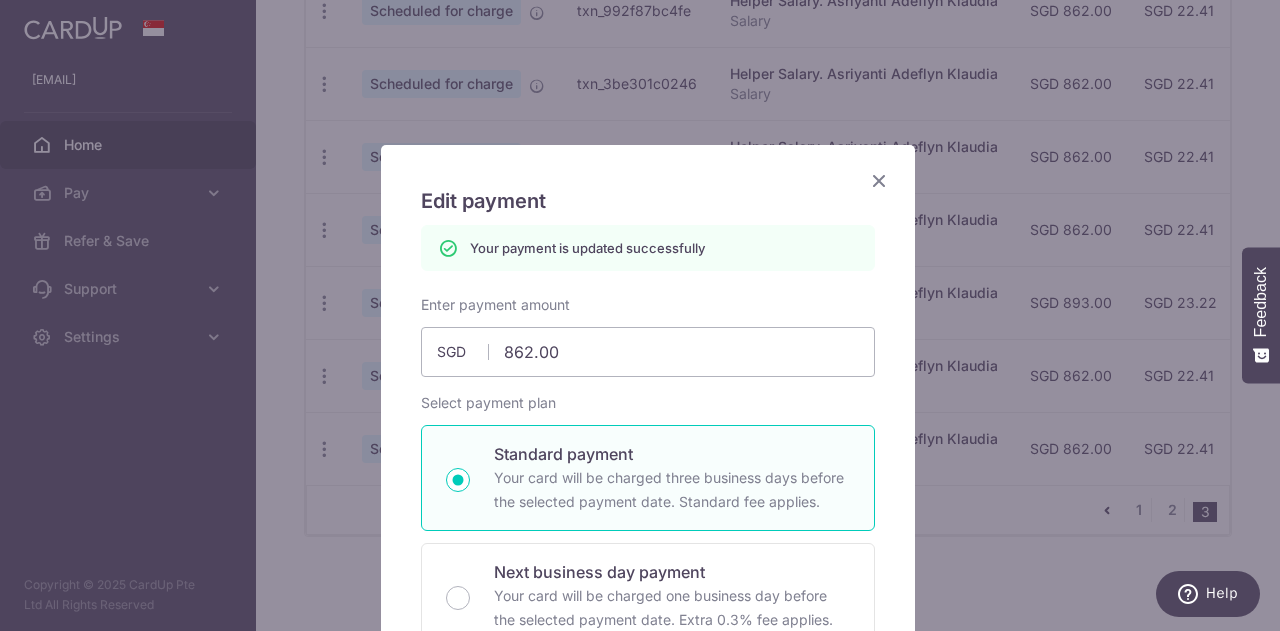 click at bounding box center (879, 180) 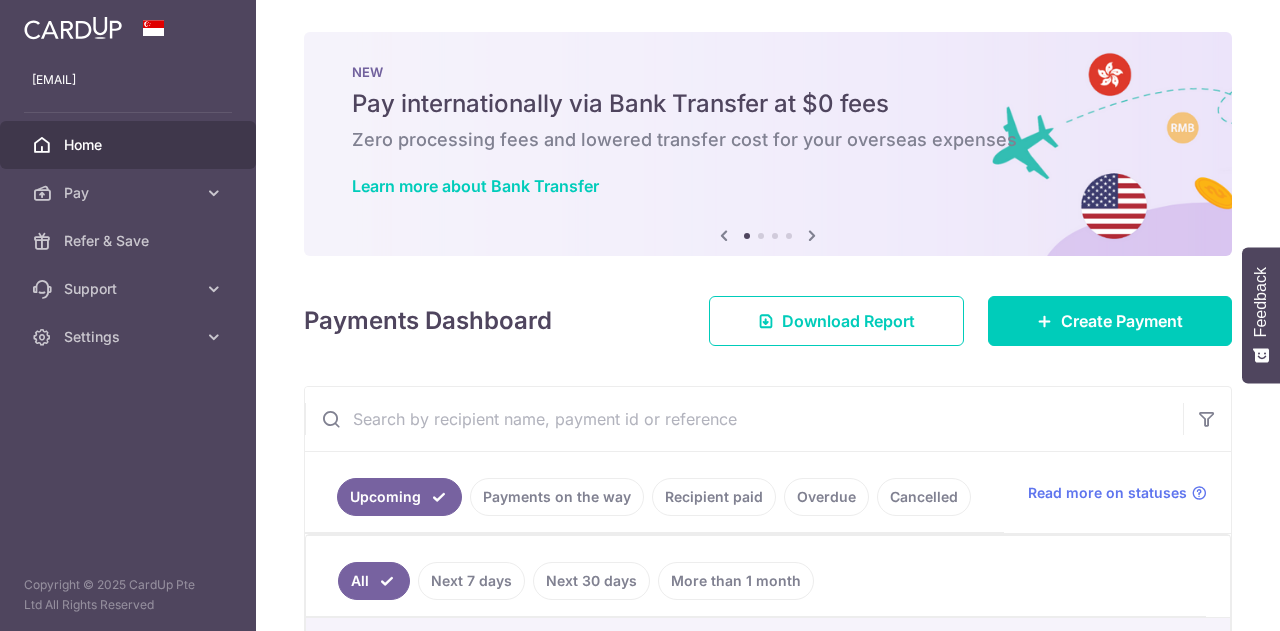 scroll, scrollTop: 0, scrollLeft: 0, axis: both 